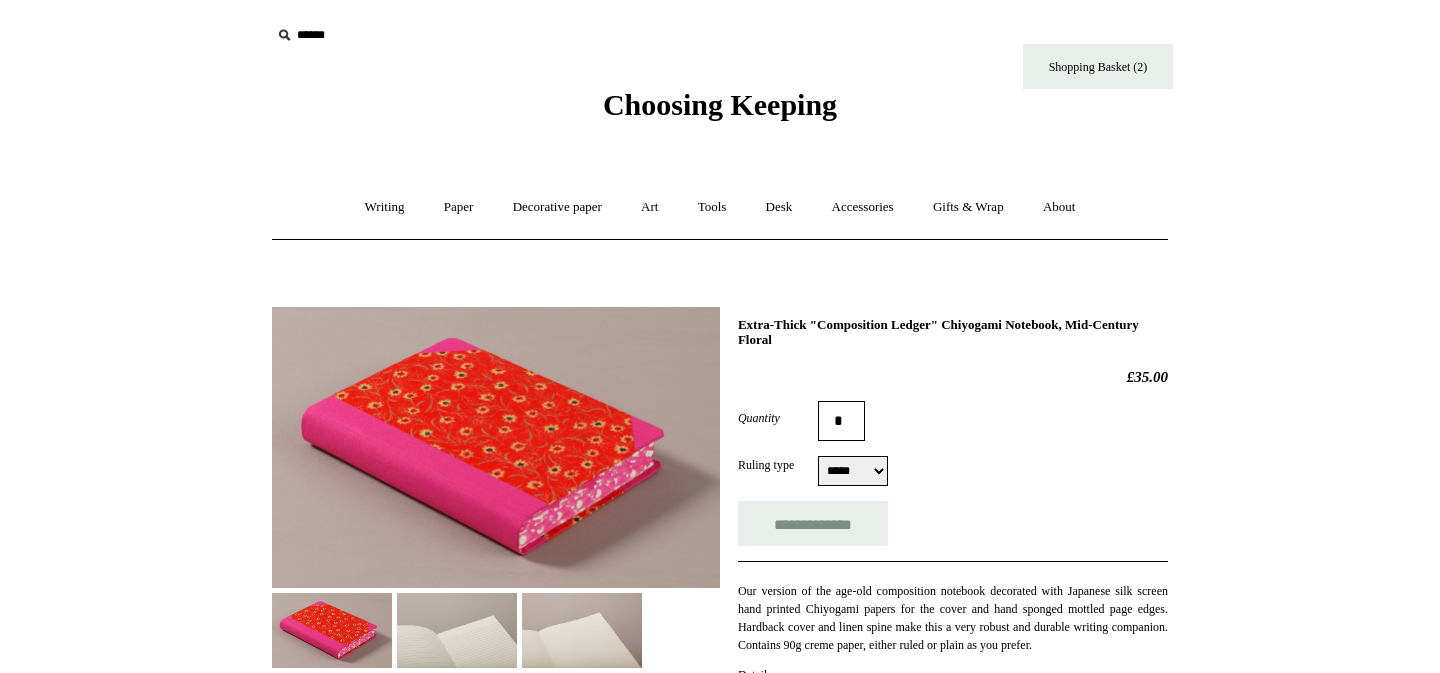 scroll, scrollTop: 0, scrollLeft: 0, axis: both 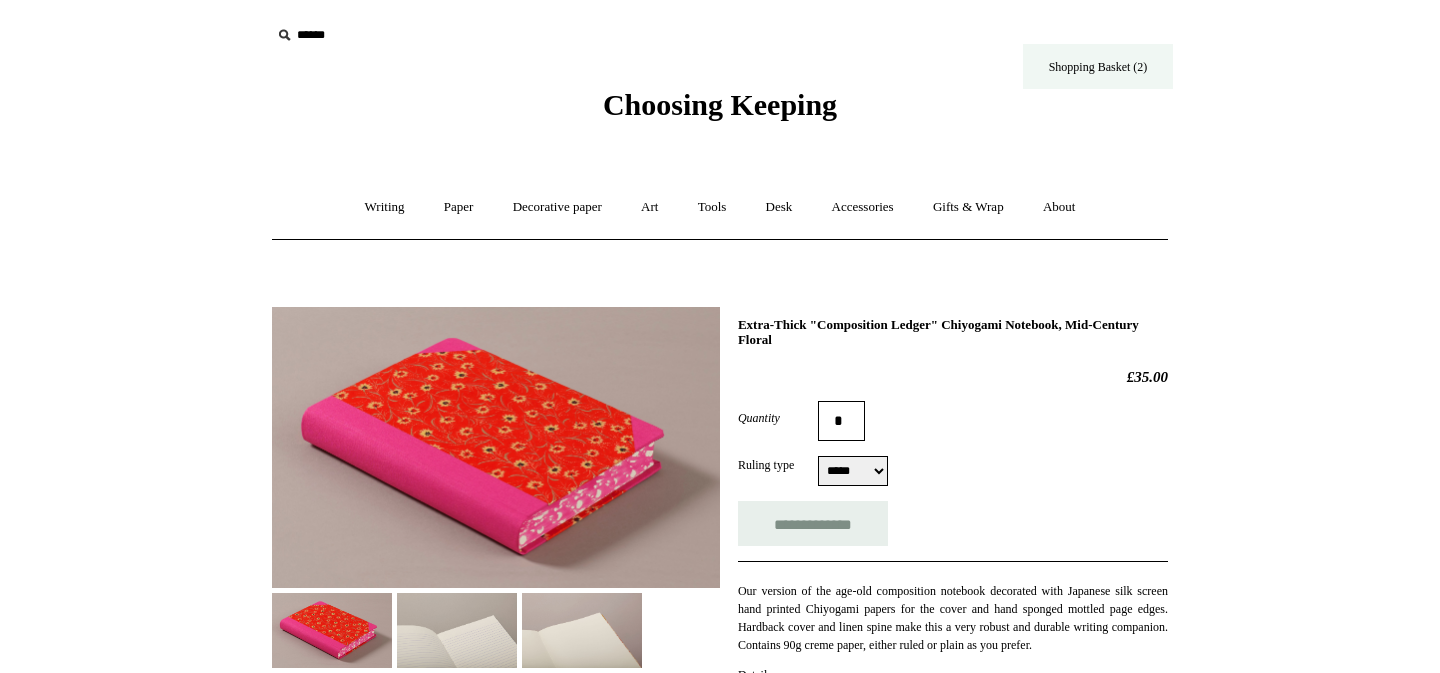 click on "Shopping Basket (2)" at bounding box center [1098, 66] 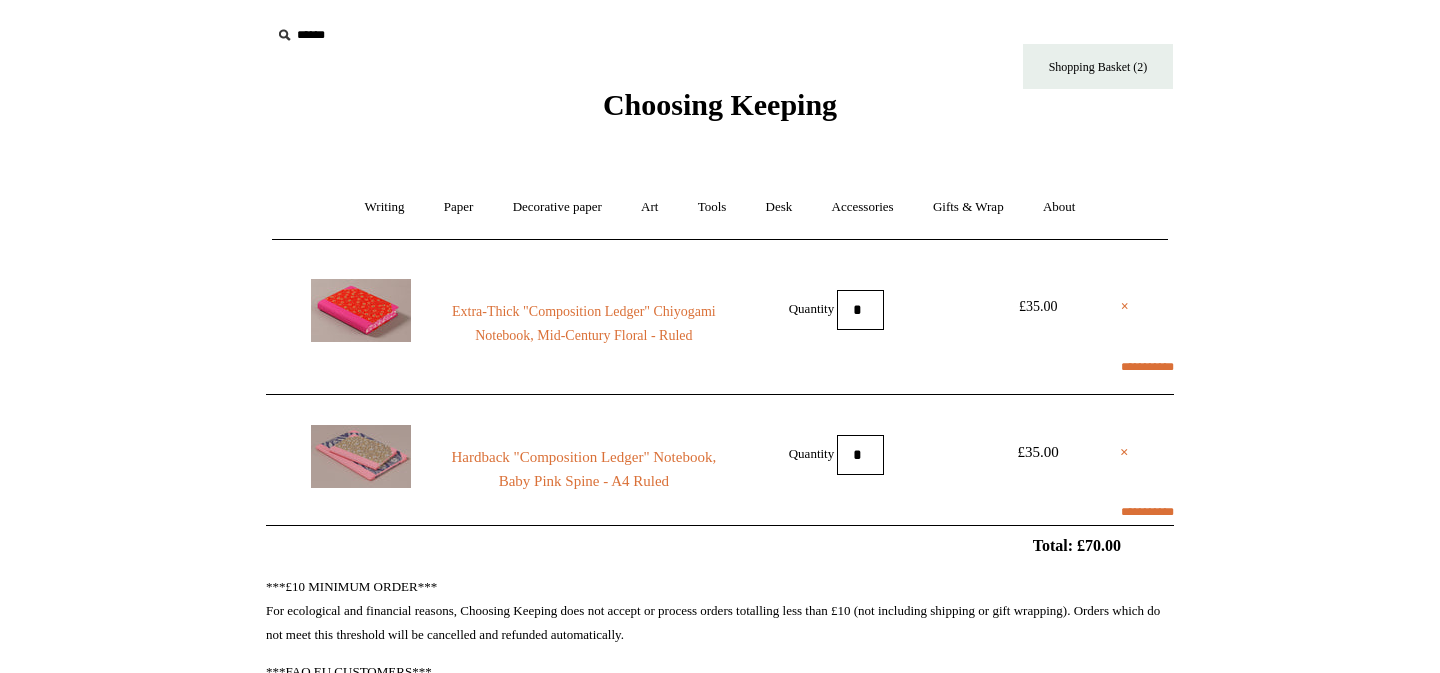 scroll, scrollTop: 0, scrollLeft: 0, axis: both 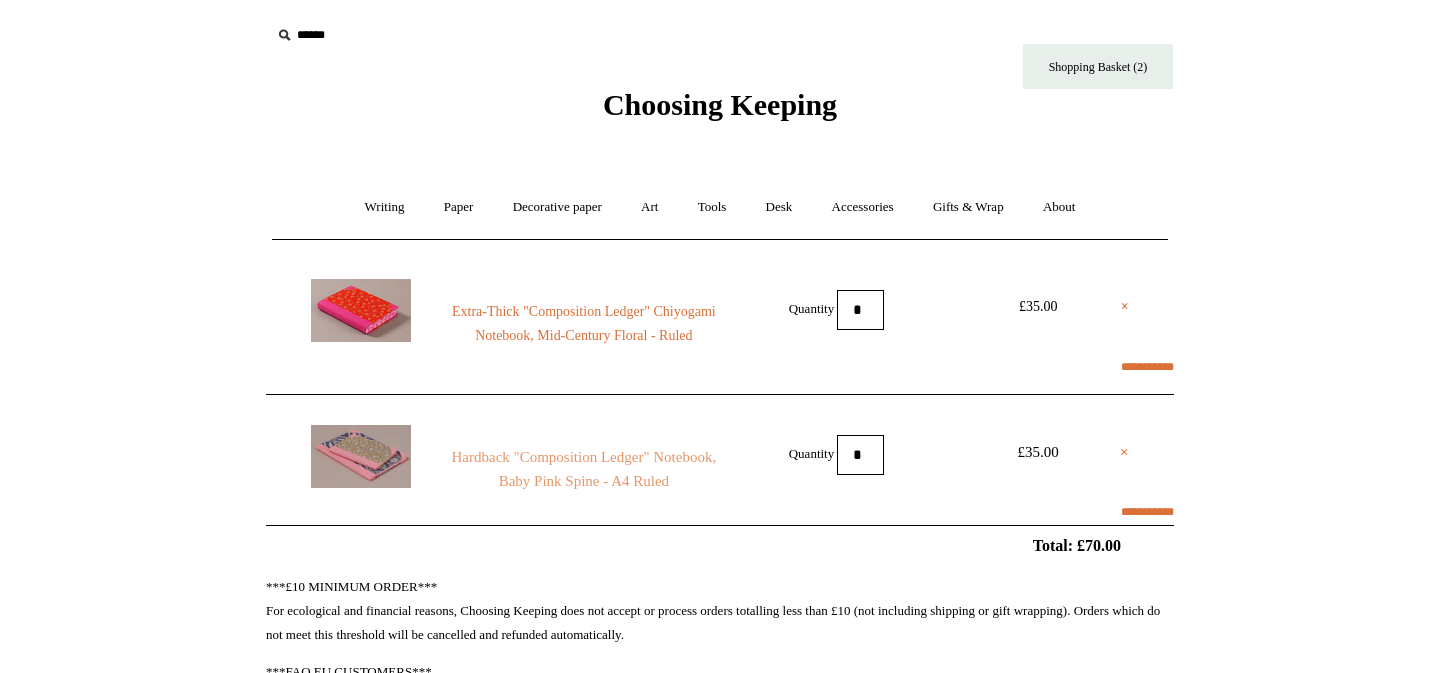 click on "Hardback "Composition Ledger" Notebook, Baby Pink Spine - A4 Ruled" at bounding box center [584, 469] 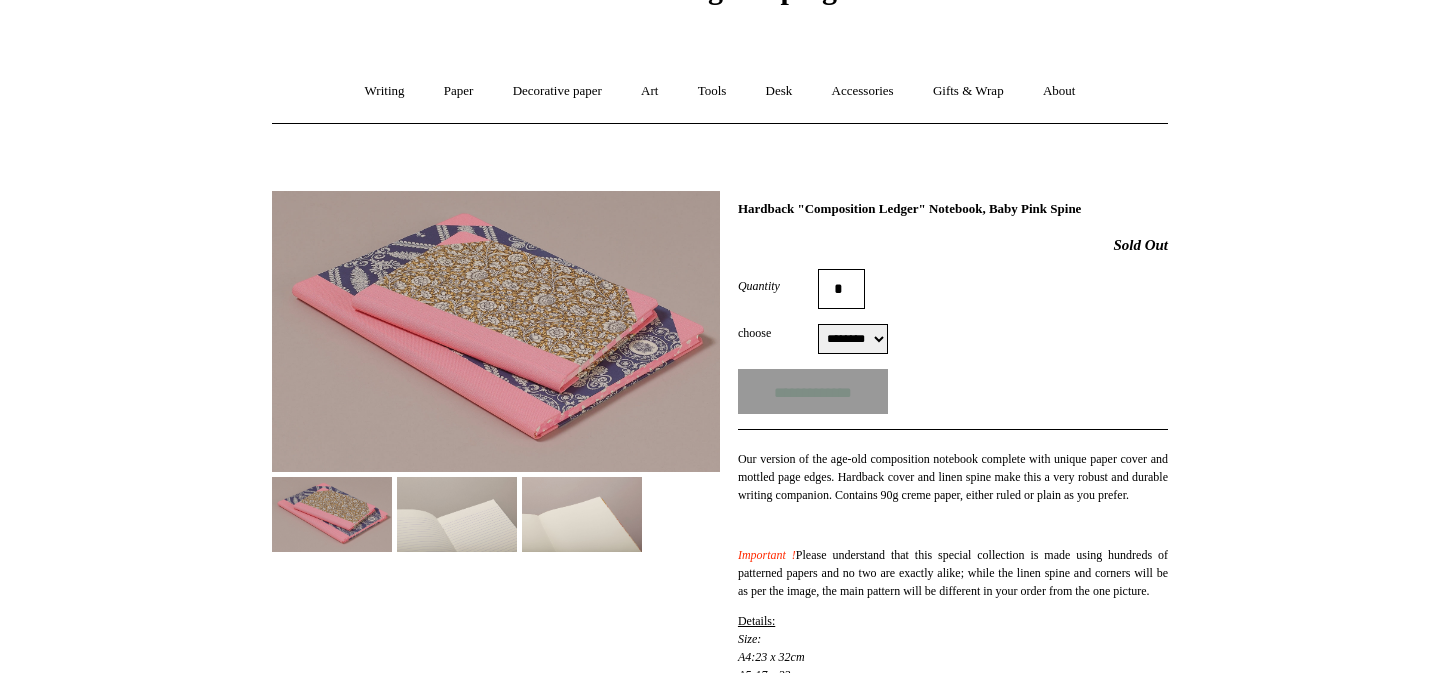 scroll, scrollTop: 117, scrollLeft: 0, axis: vertical 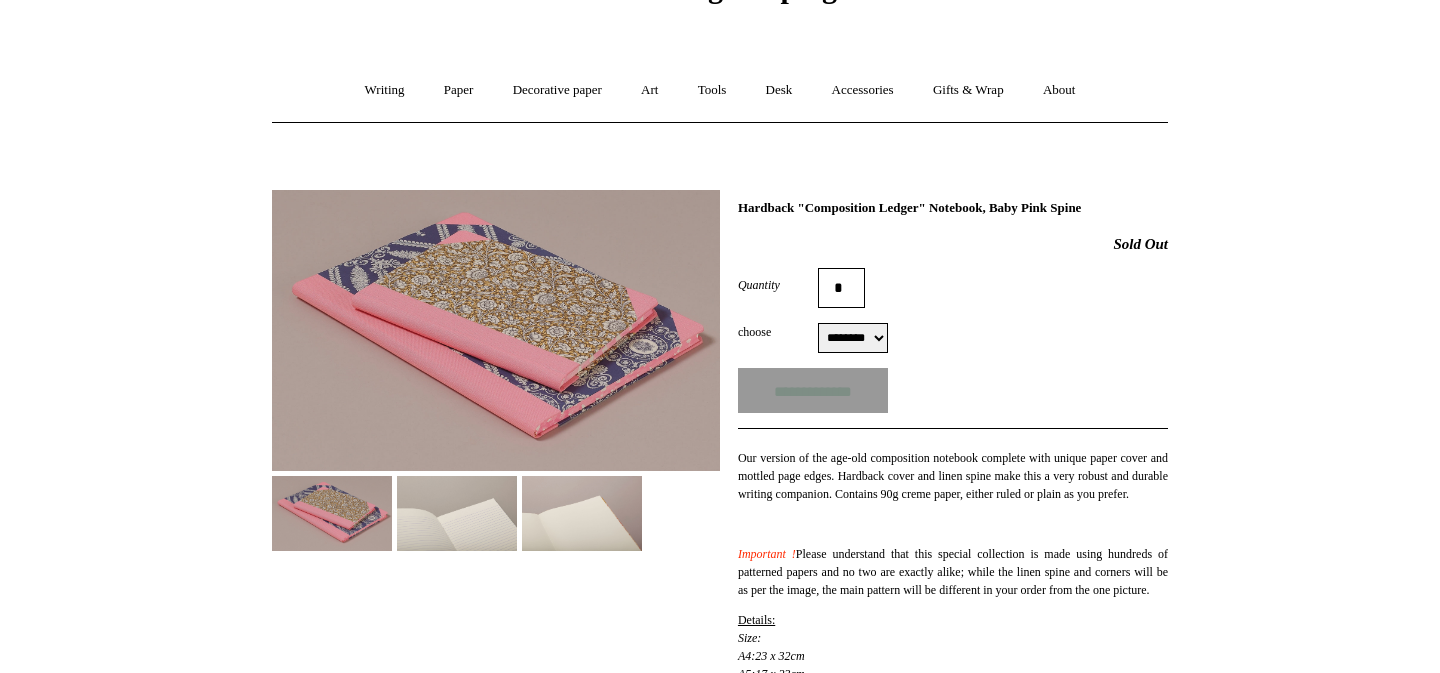 click at bounding box center [457, 513] 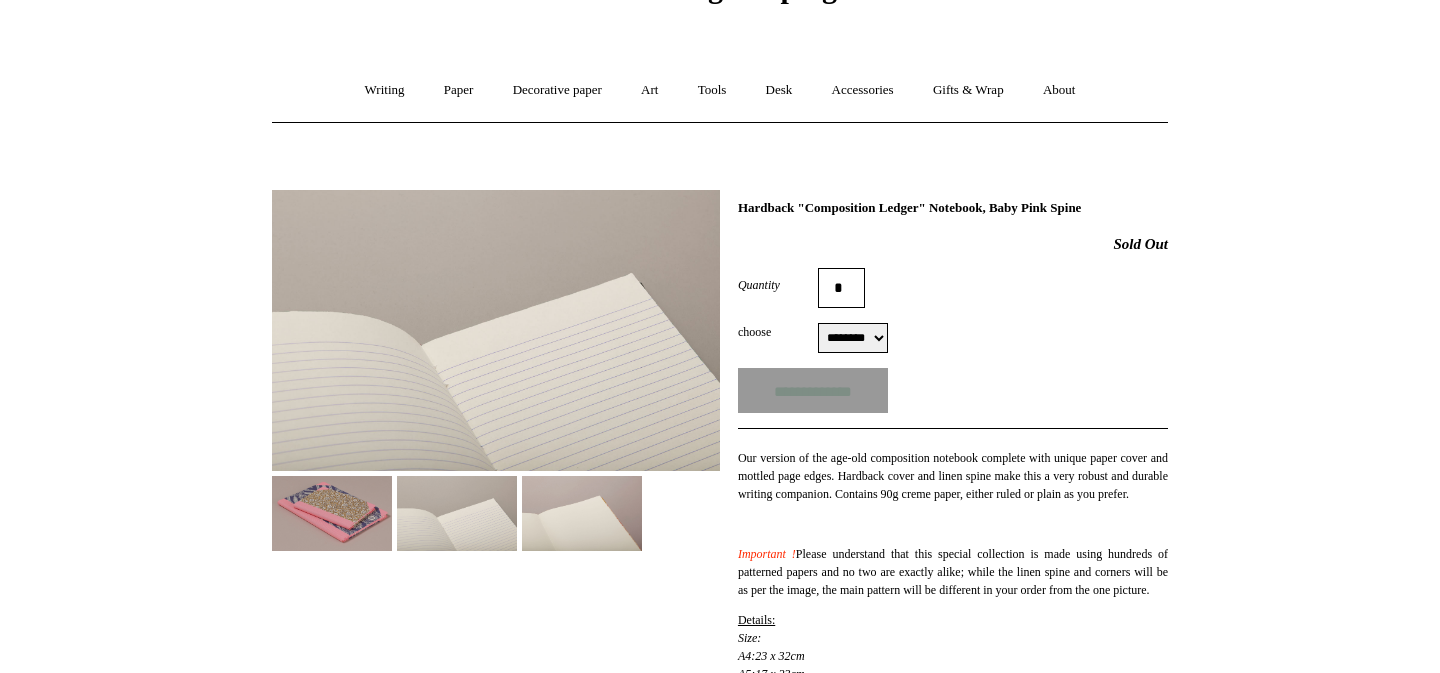 click at bounding box center (582, 513) 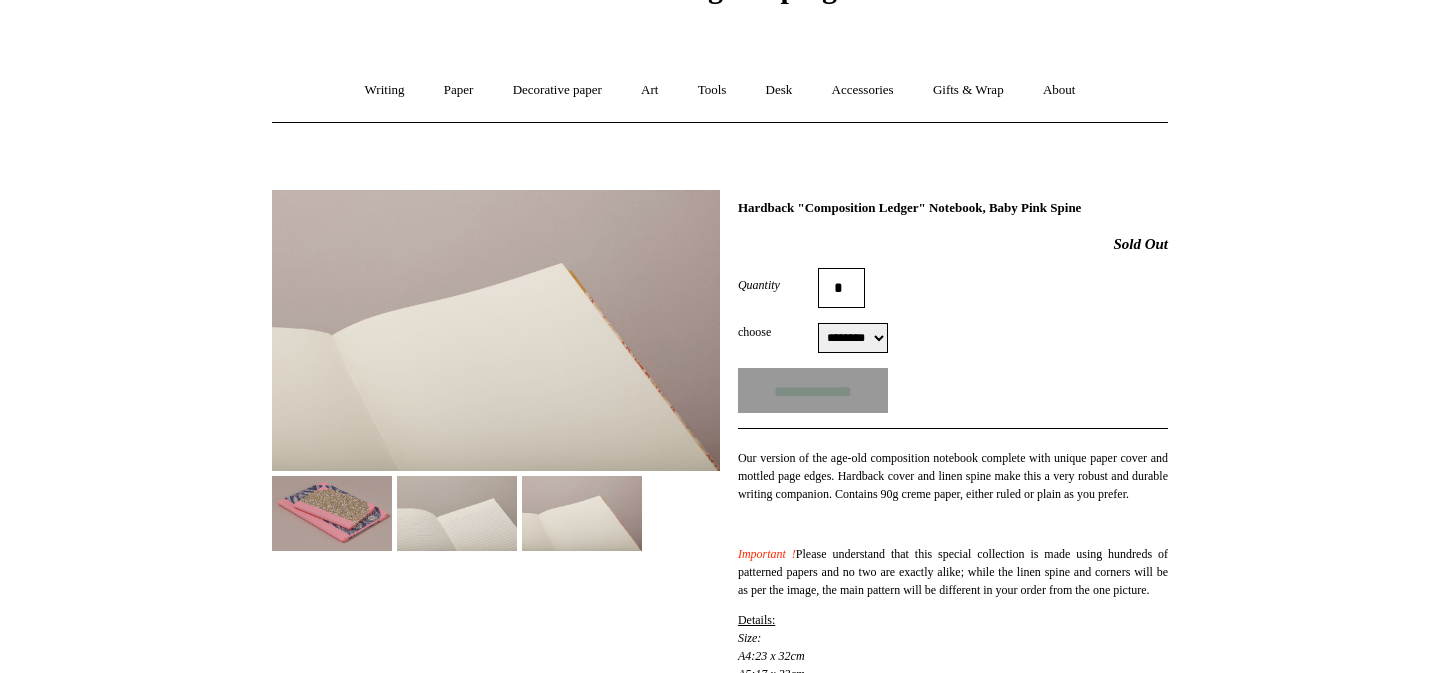 click at bounding box center [496, 363] 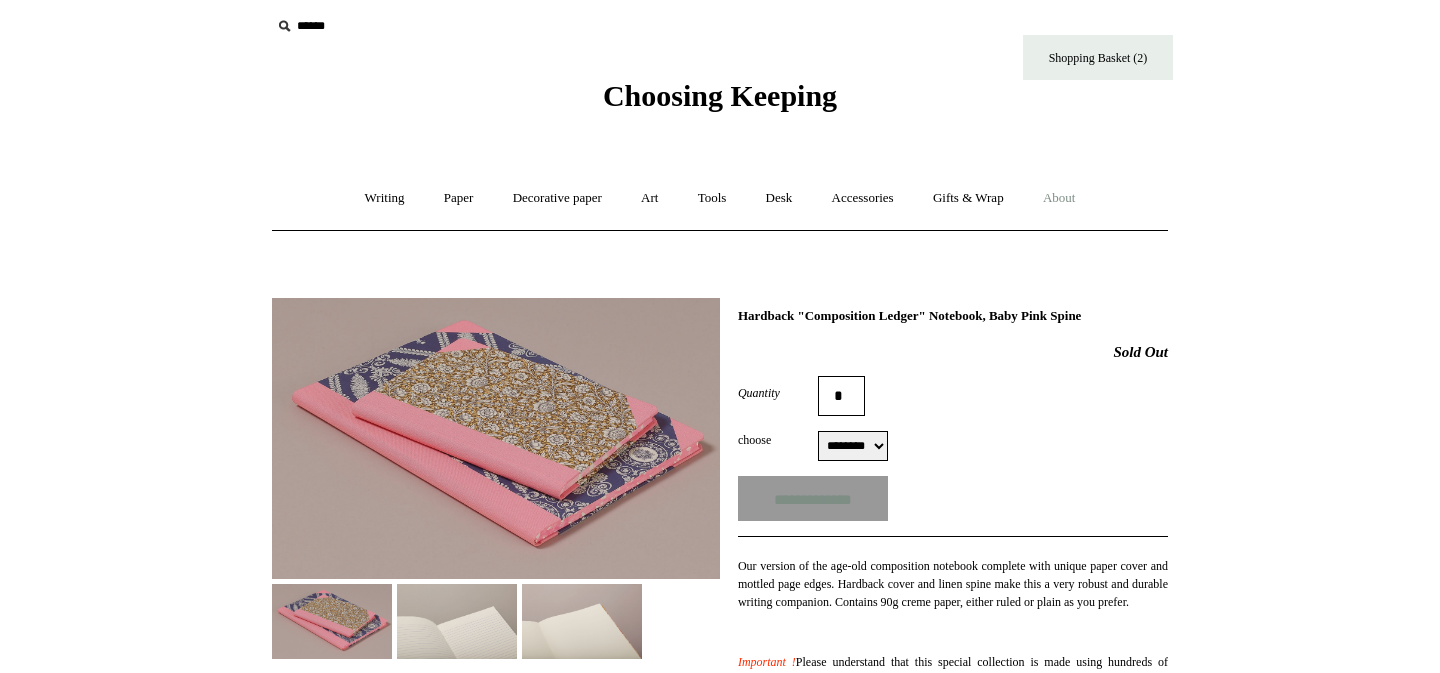 scroll, scrollTop: 11, scrollLeft: 0, axis: vertical 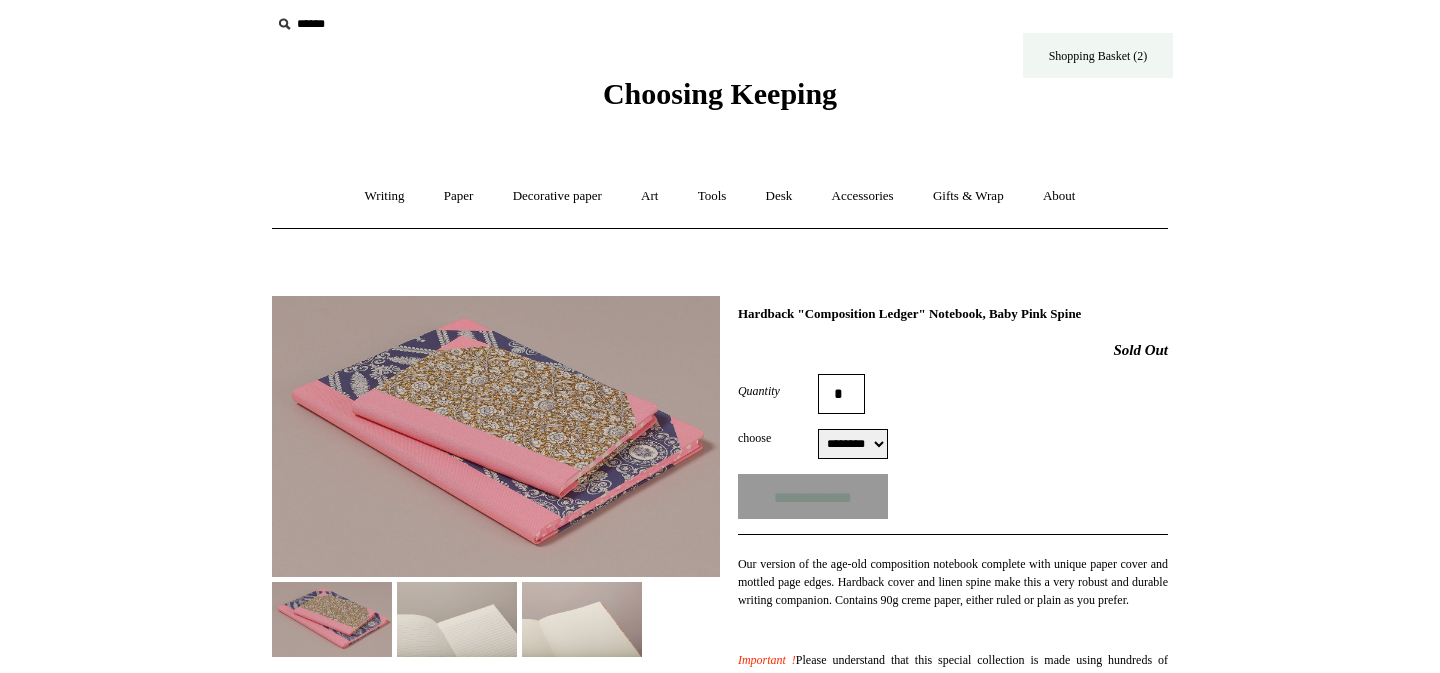 click on "Shopping Basket (2)" at bounding box center [1098, 55] 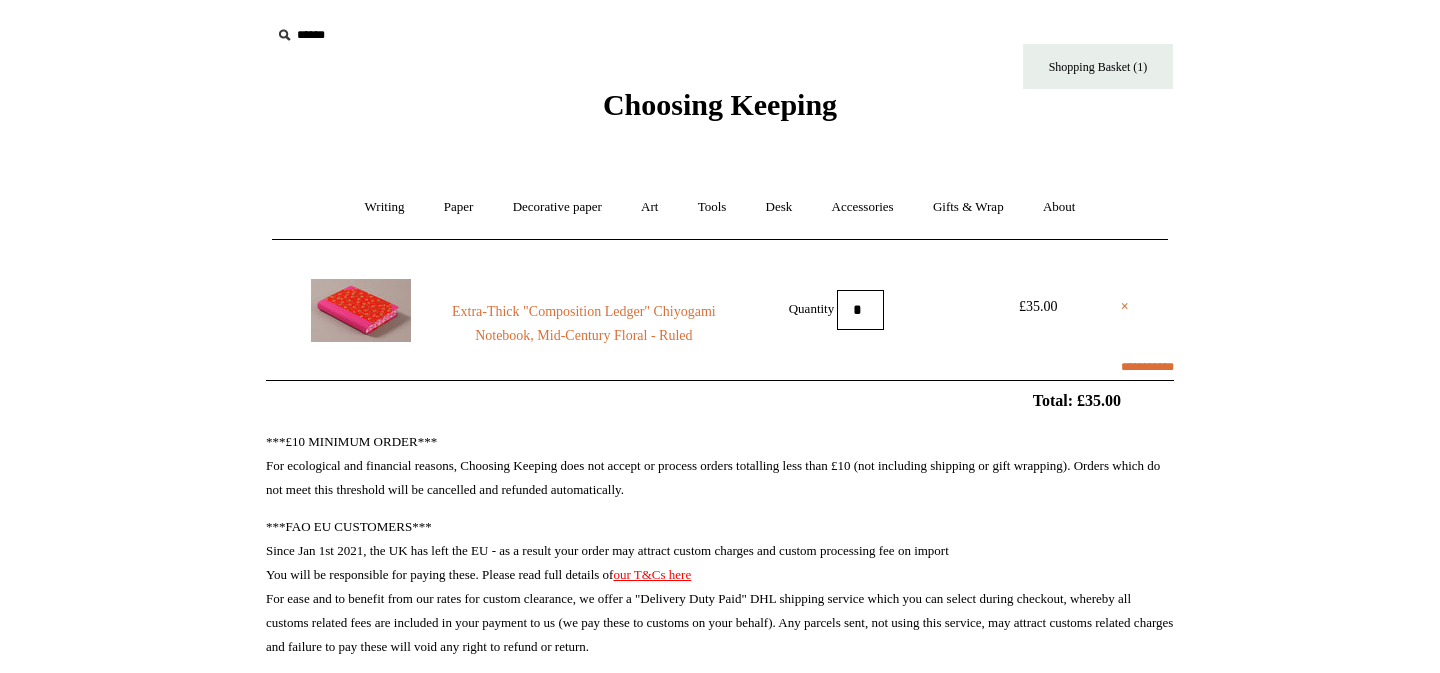 scroll, scrollTop: 0, scrollLeft: 0, axis: both 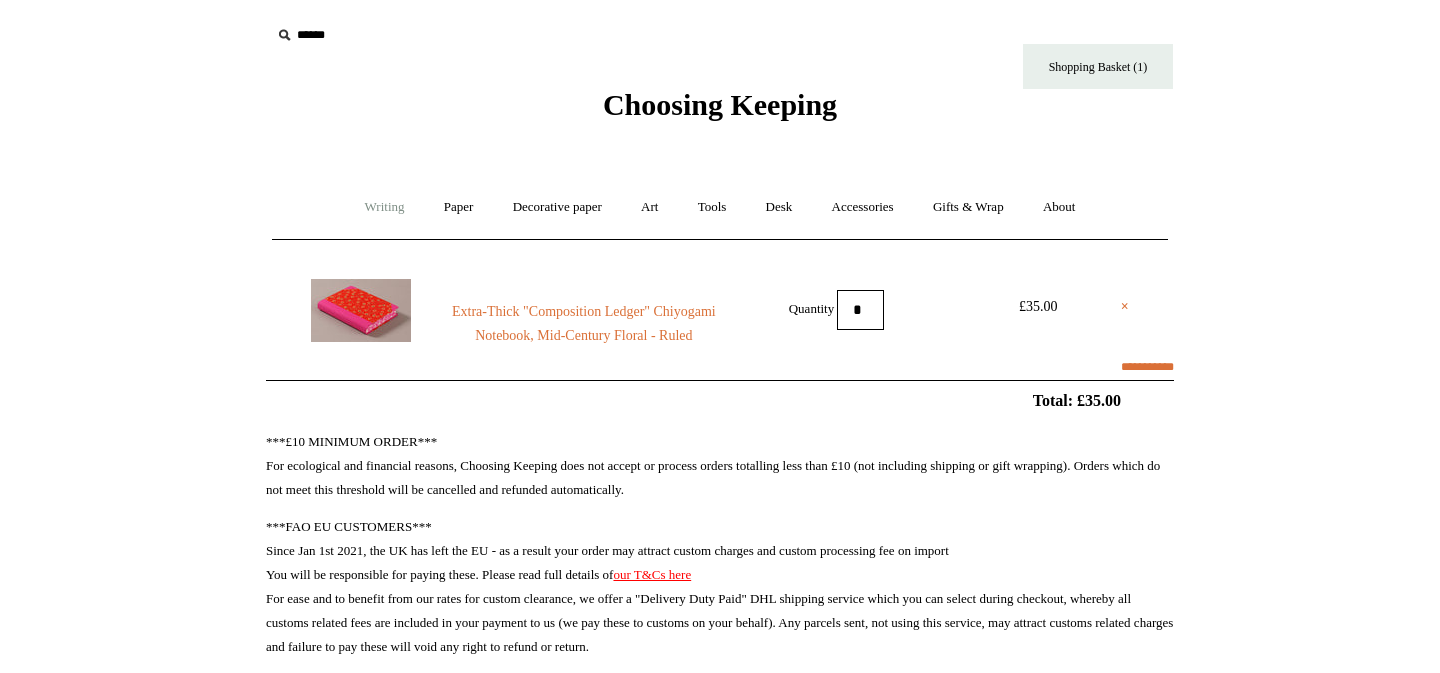click on "Writing +" at bounding box center [385, 207] 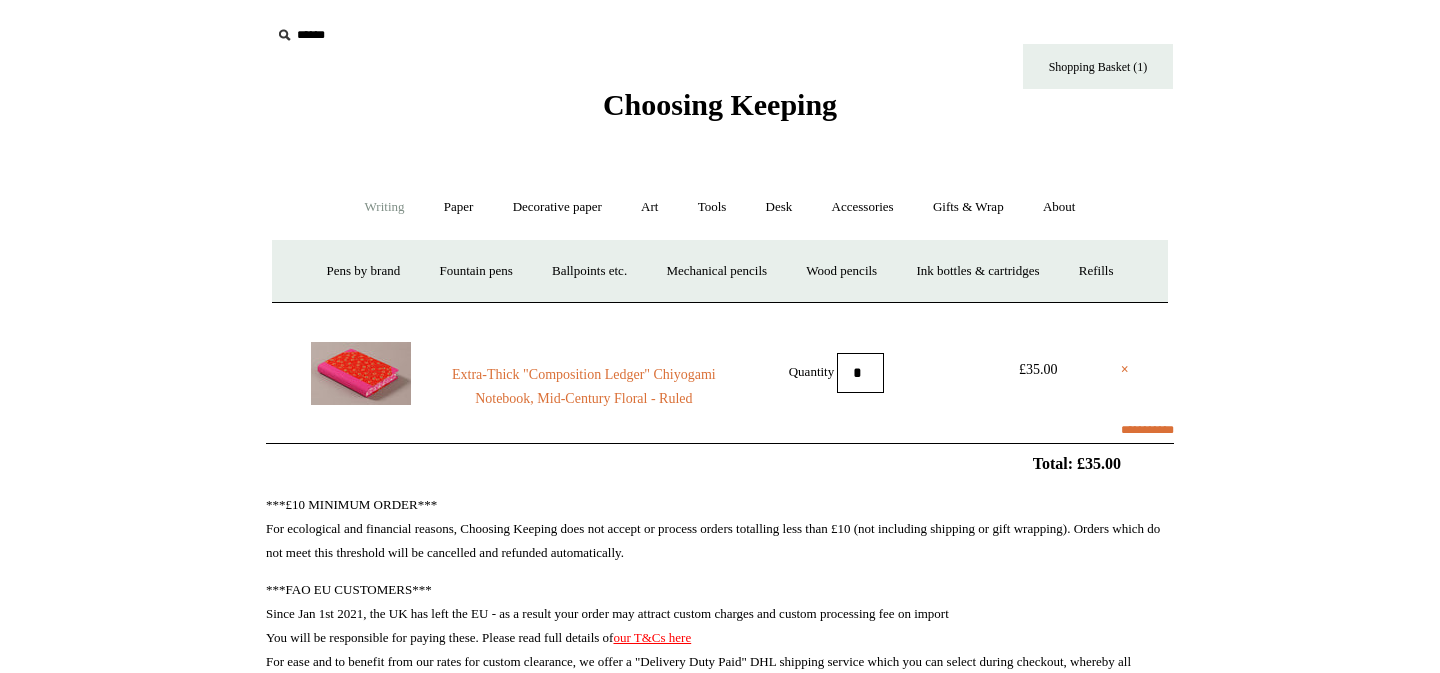 click on "Choosing Keeping" at bounding box center (720, 104) 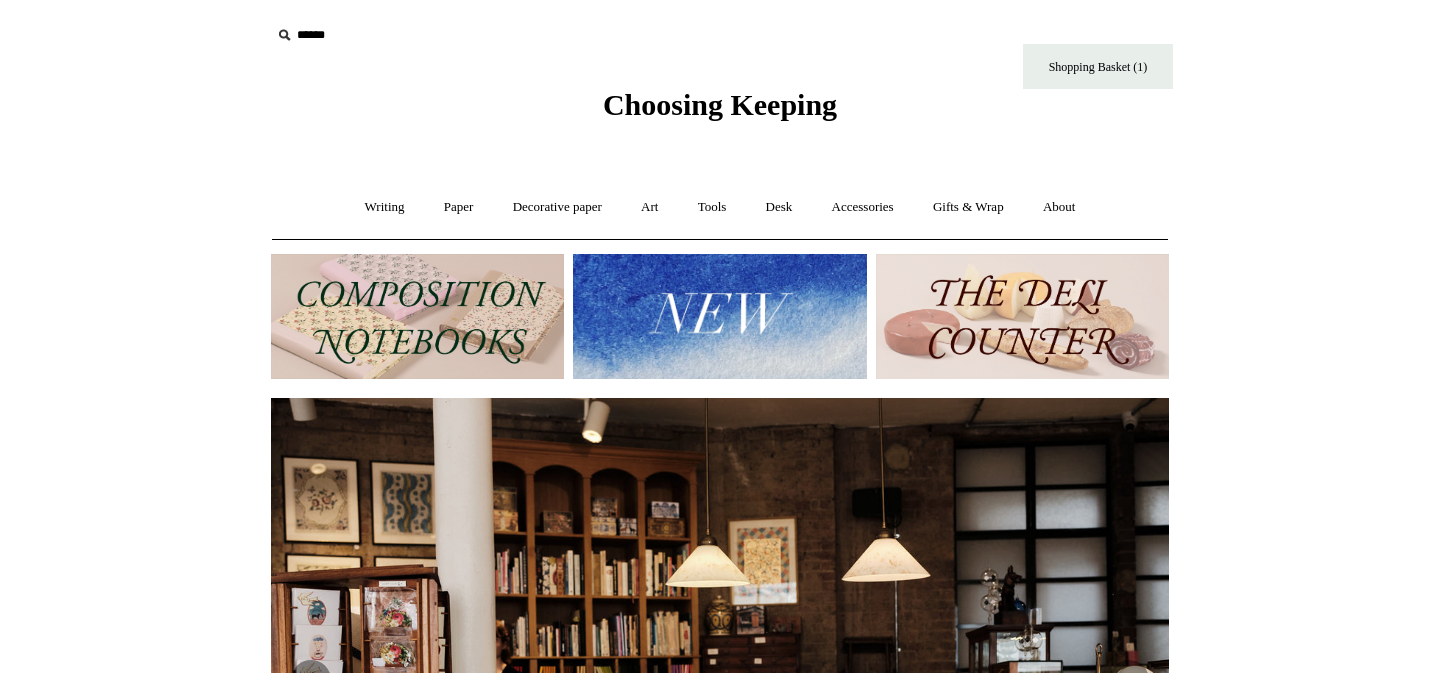 scroll, scrollTop: 0, scrollLeft: 0, axis: both 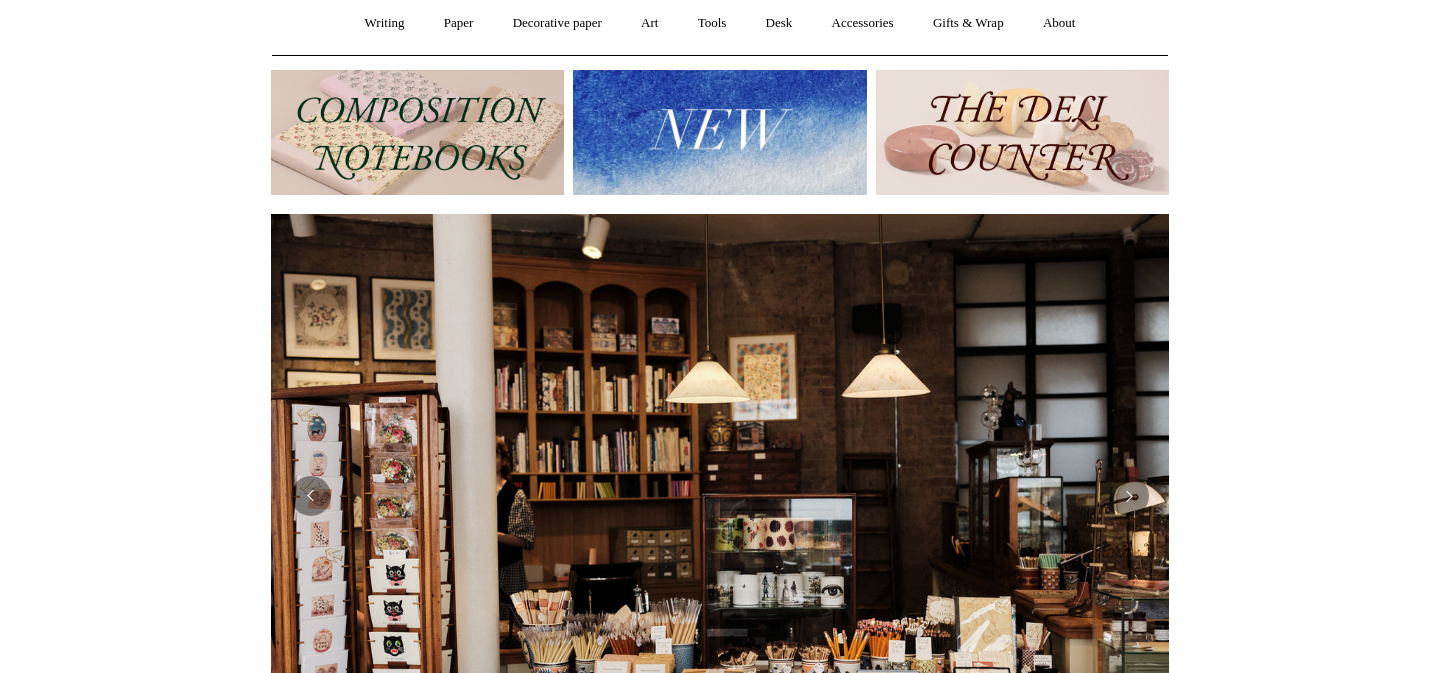 click at bounding box center (417, 132) 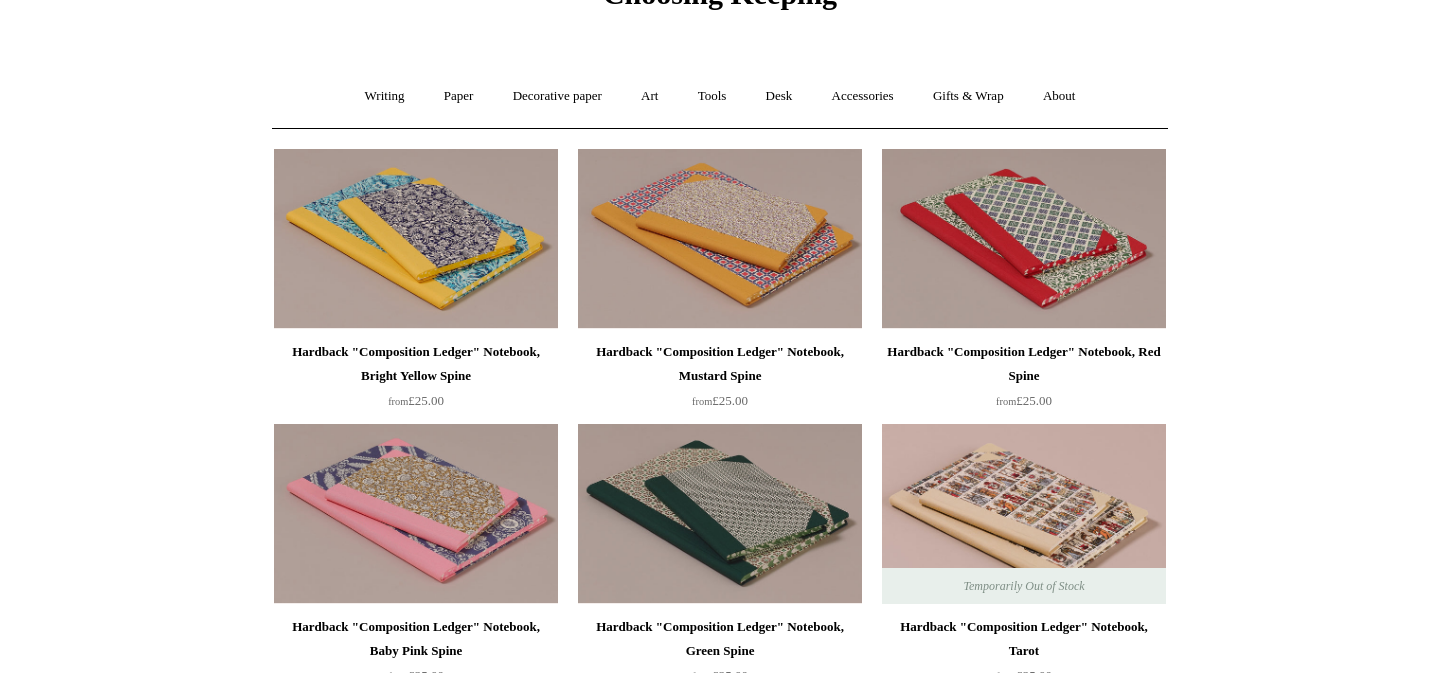 scroll, scrollTop: 170, scrollLeft: 0, axis: vertical 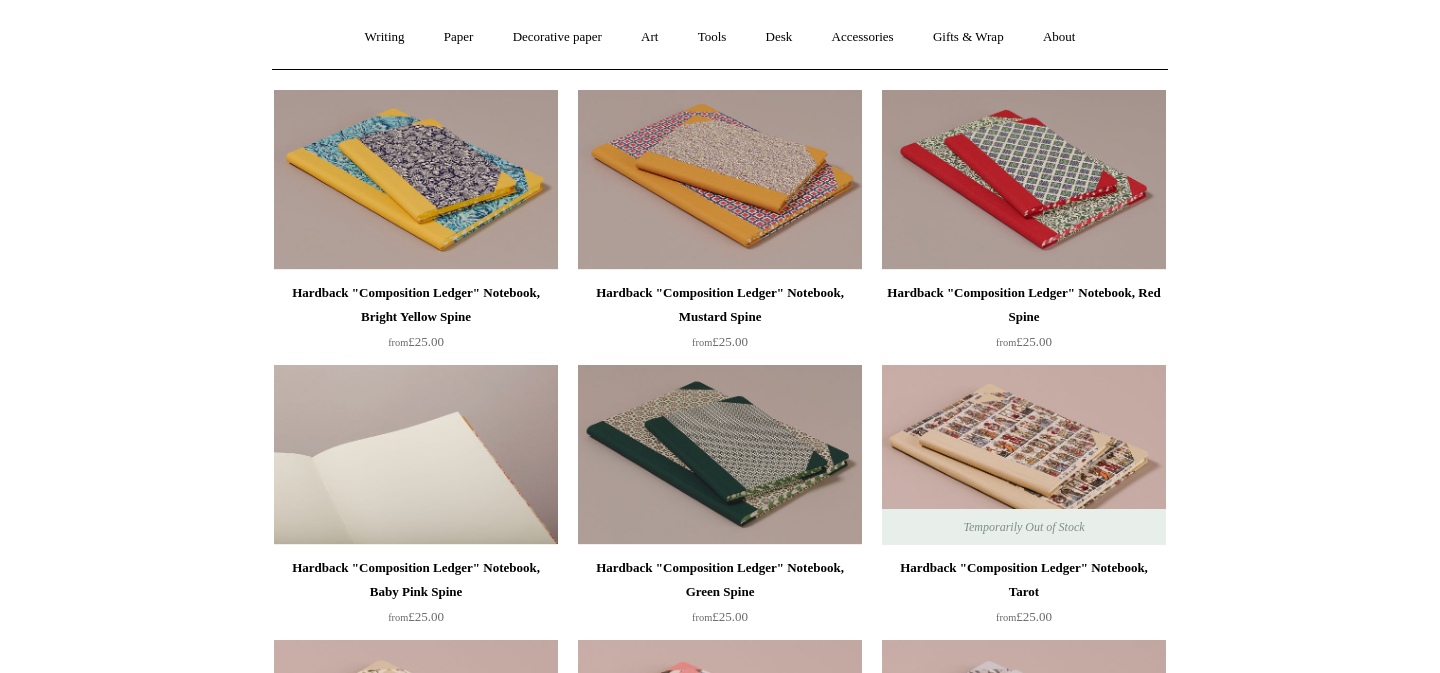 click at bounding box center (416, 455) 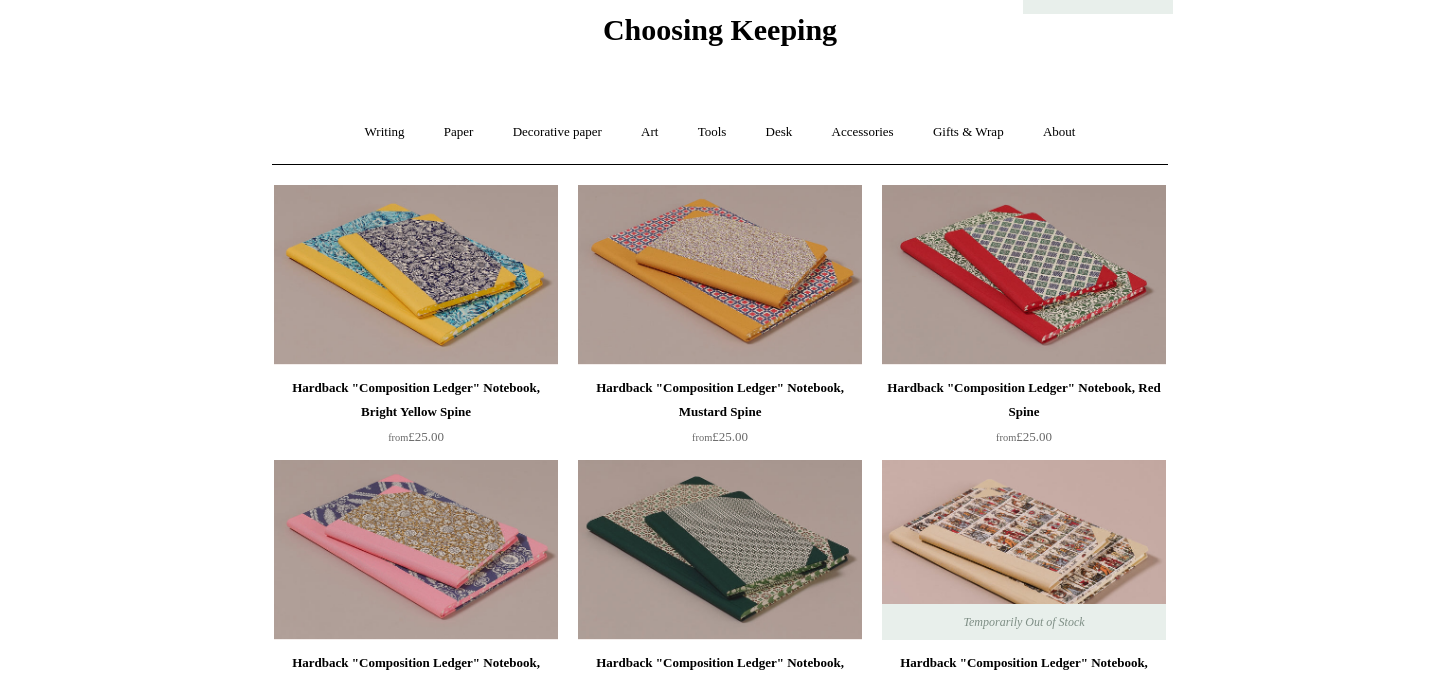 scroll, scrollTop: 76, scrollLeft: 0, axis: vertical 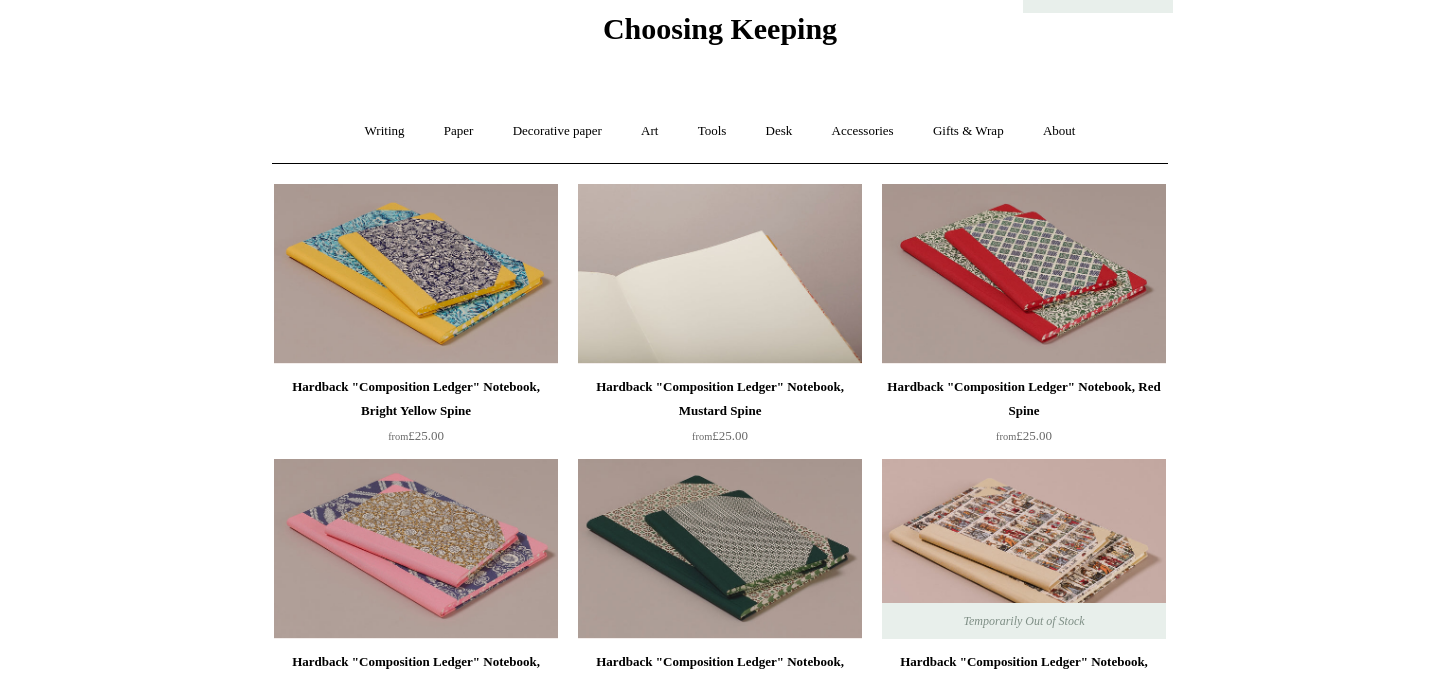 click at bounding box center [720, 274] 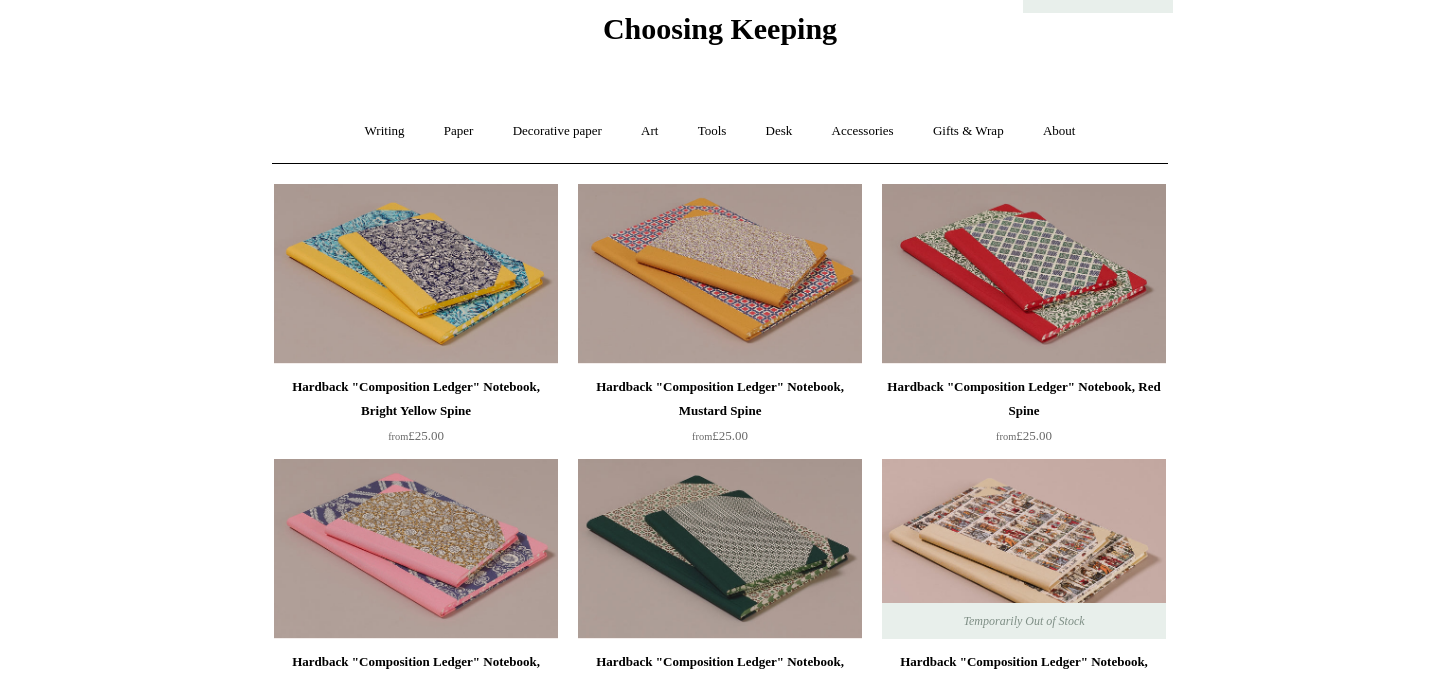 scroll, scrollTop: 0, scrollLeft: 0, axis: both 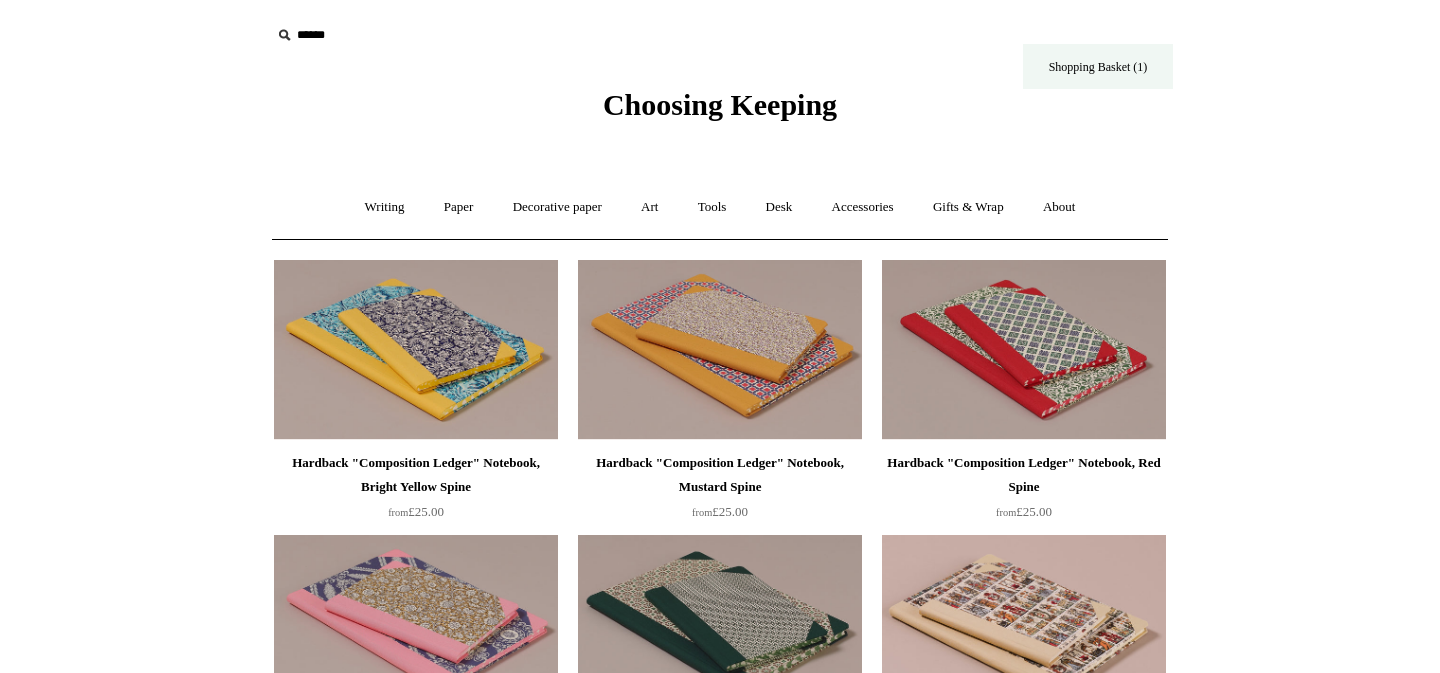 click on "Shopping Basket (1)" at bounding box center [1098, 66] 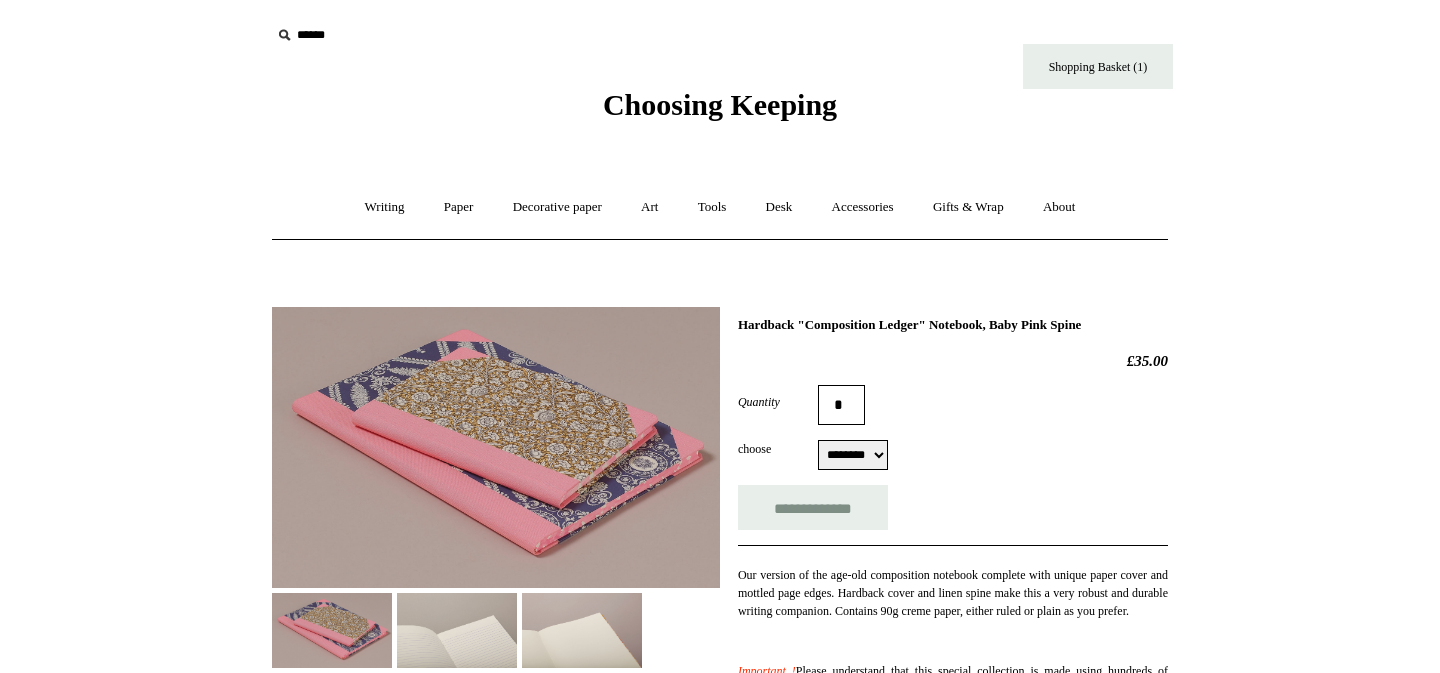 scroll, scrollTop: 0, scrollLeft: 0, axis: both 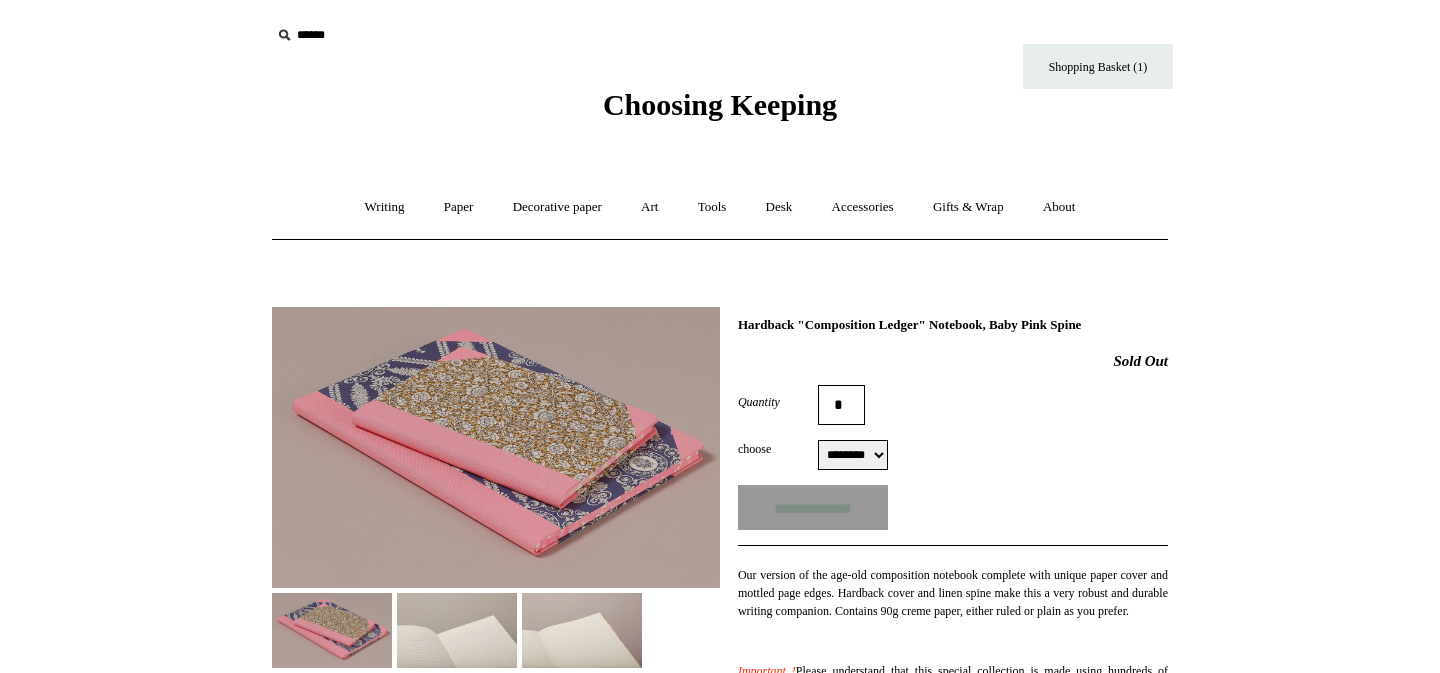 click on "******** ******** ******** ********" at bounding box center [853, 455] 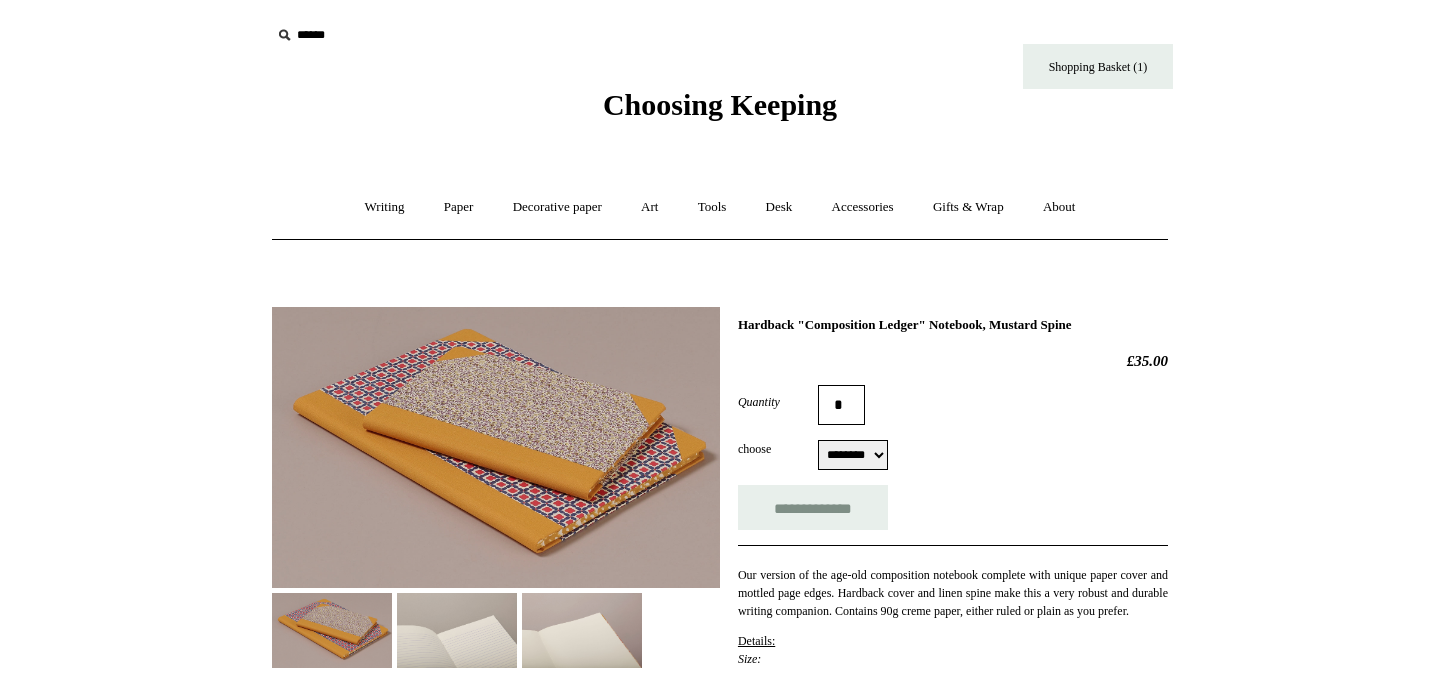 scroll, scrollTop: 122, scrollLeft: 0, axis: vertical 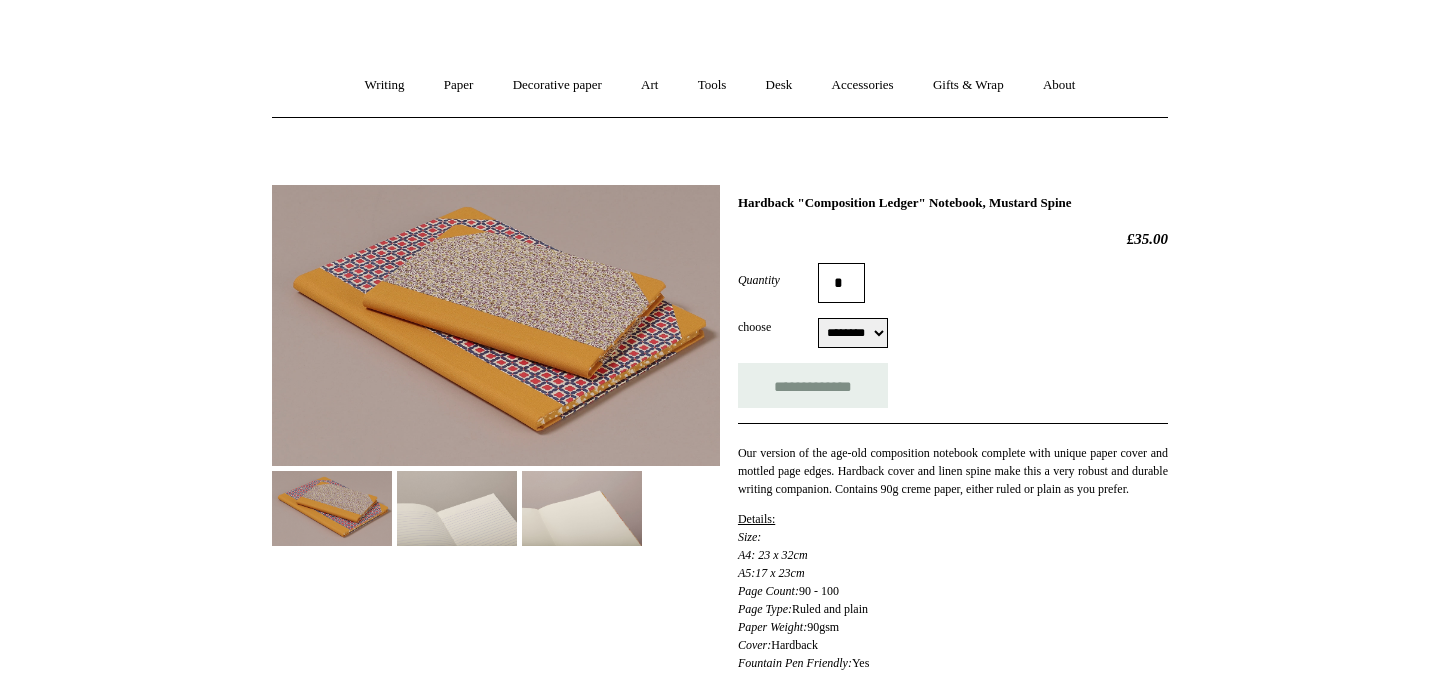 click at bounding box center (496, 325) 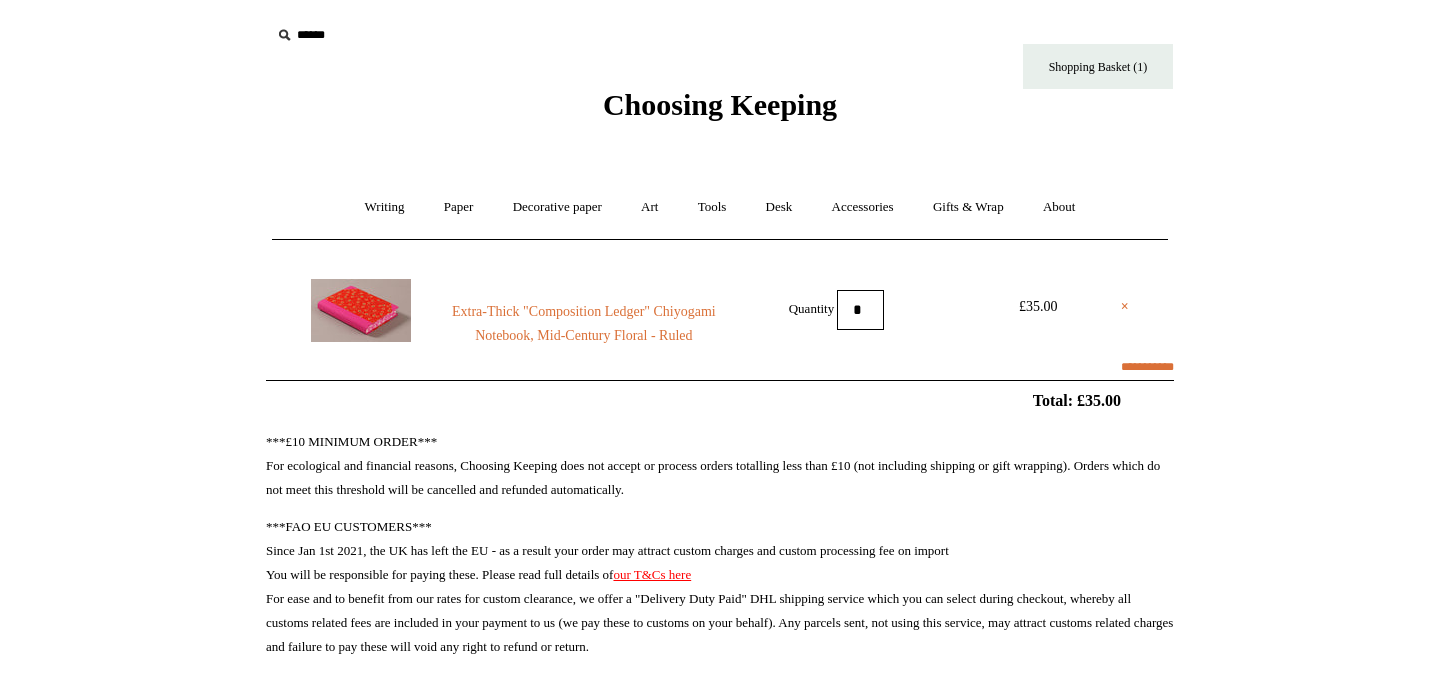 scroll, scrollTop: 0, scrollLeft: 0, axis: both 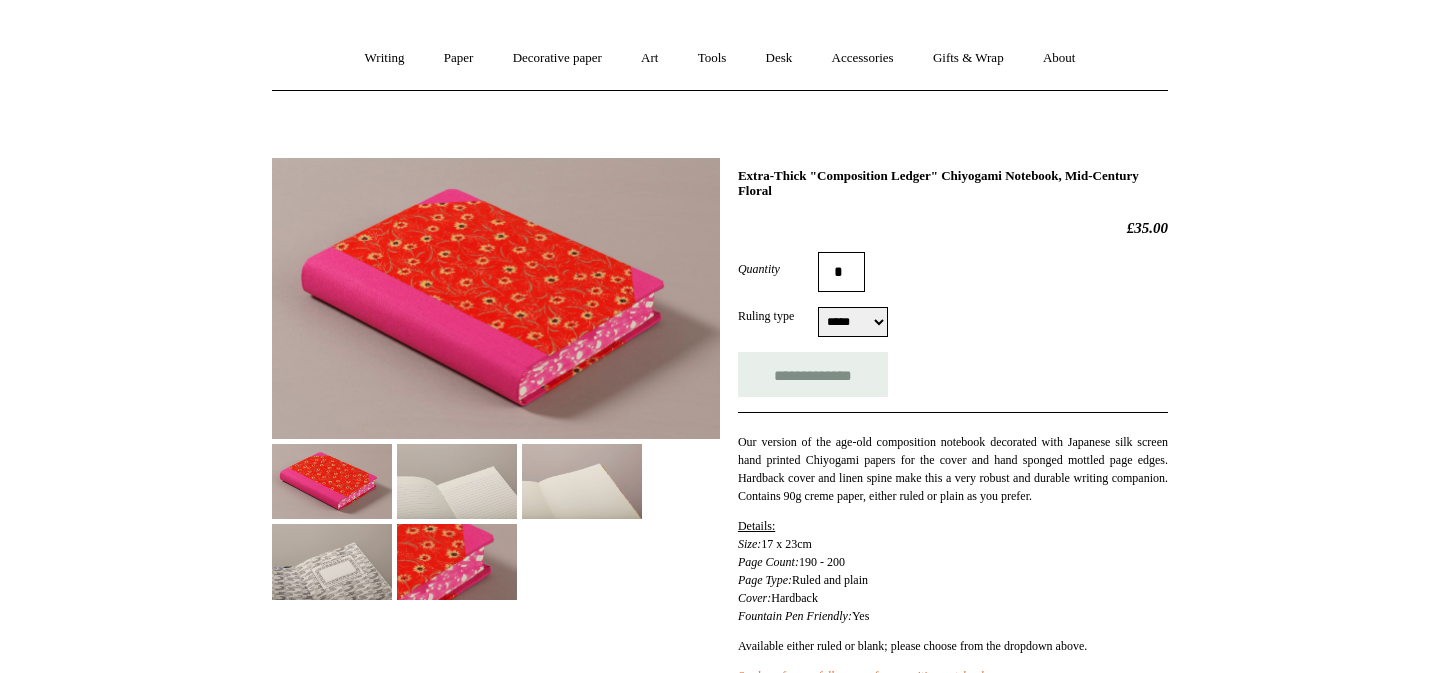 click at bounding box center (457, 481) 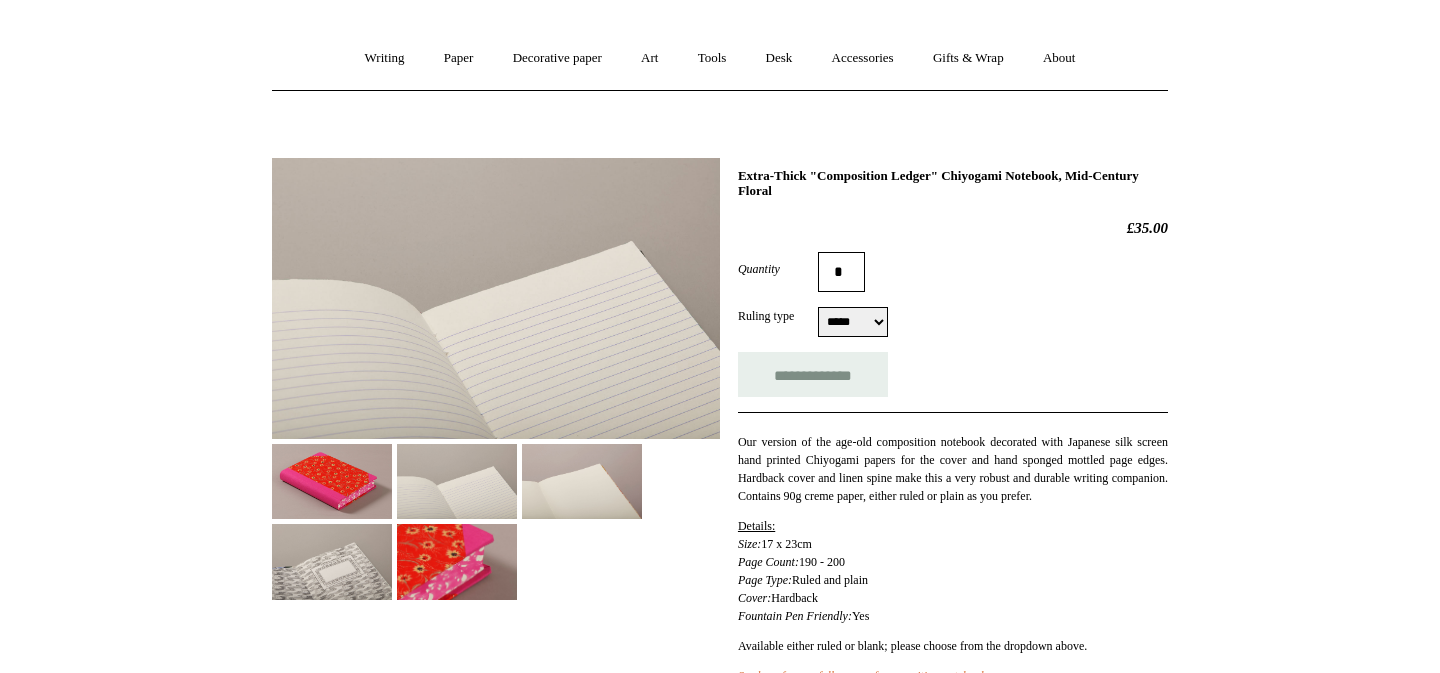 click at bounding box center [457, 561] 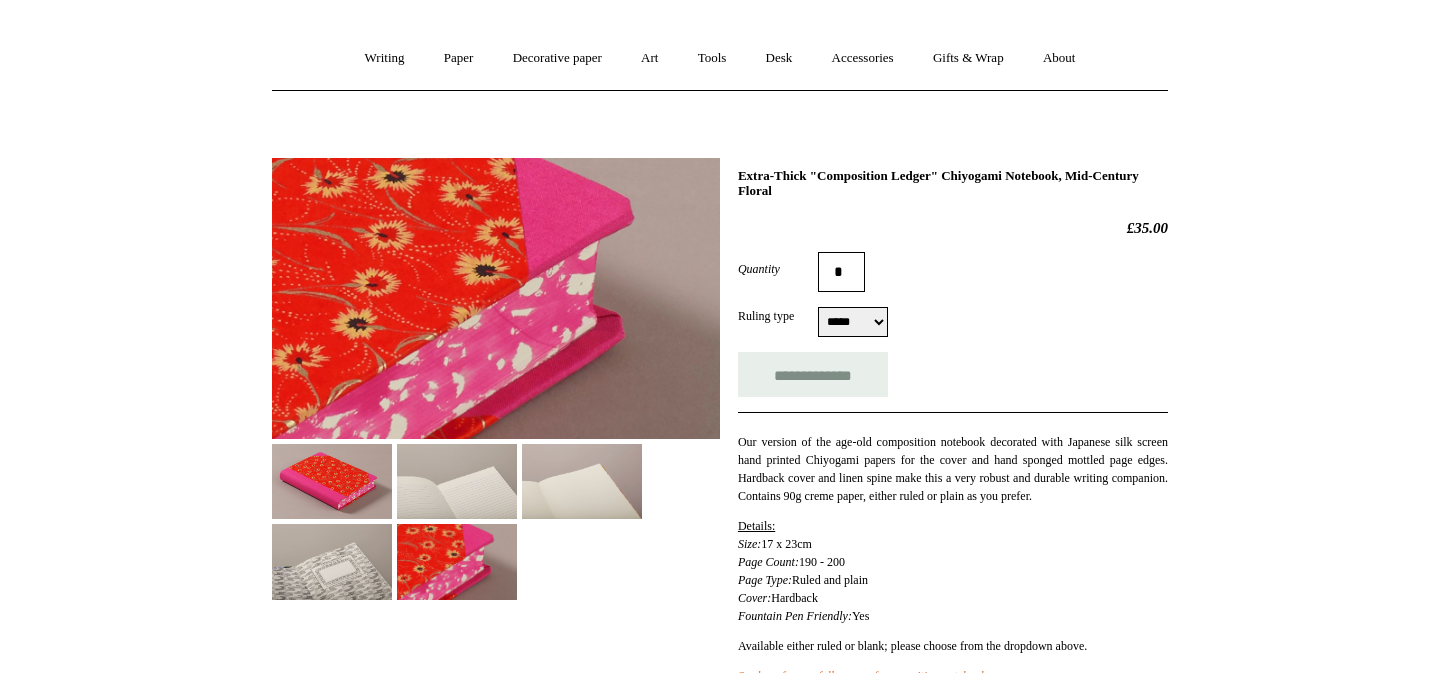 click at bounding box center [582, 481] 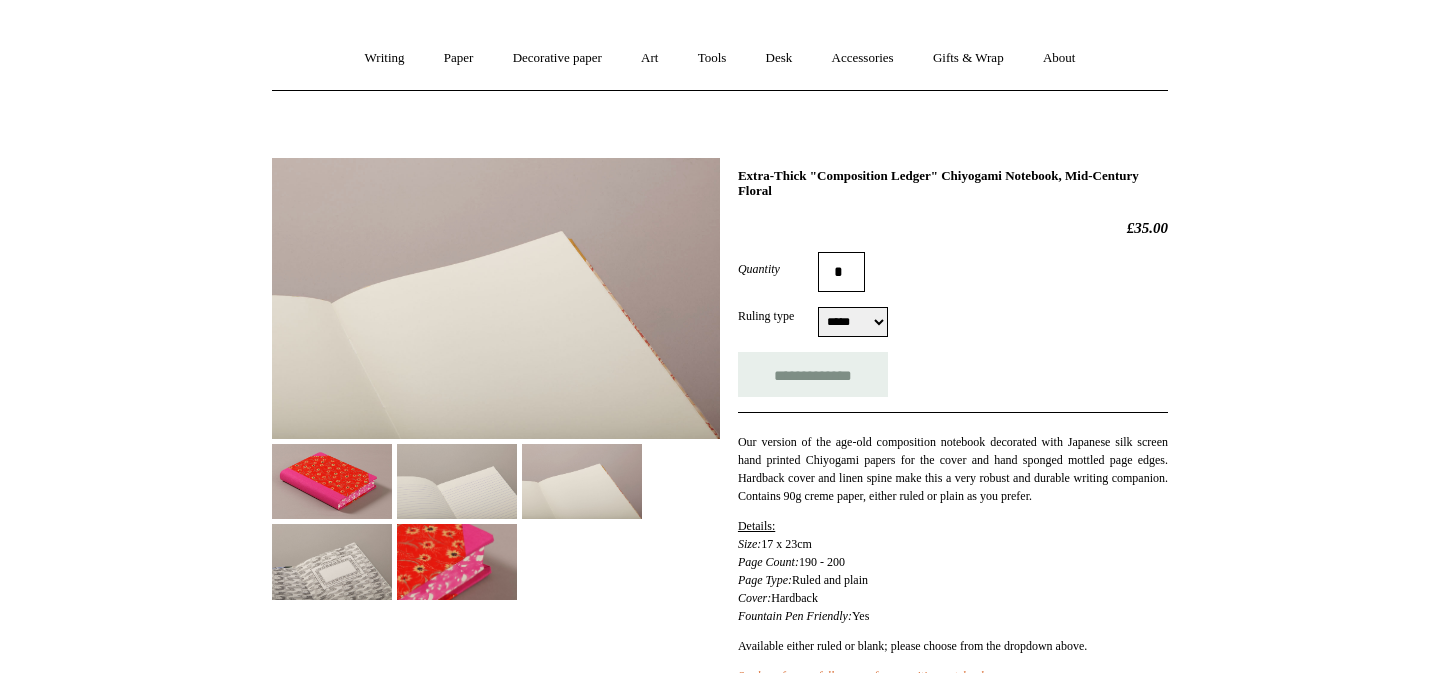click at bounding box center [457, 481] 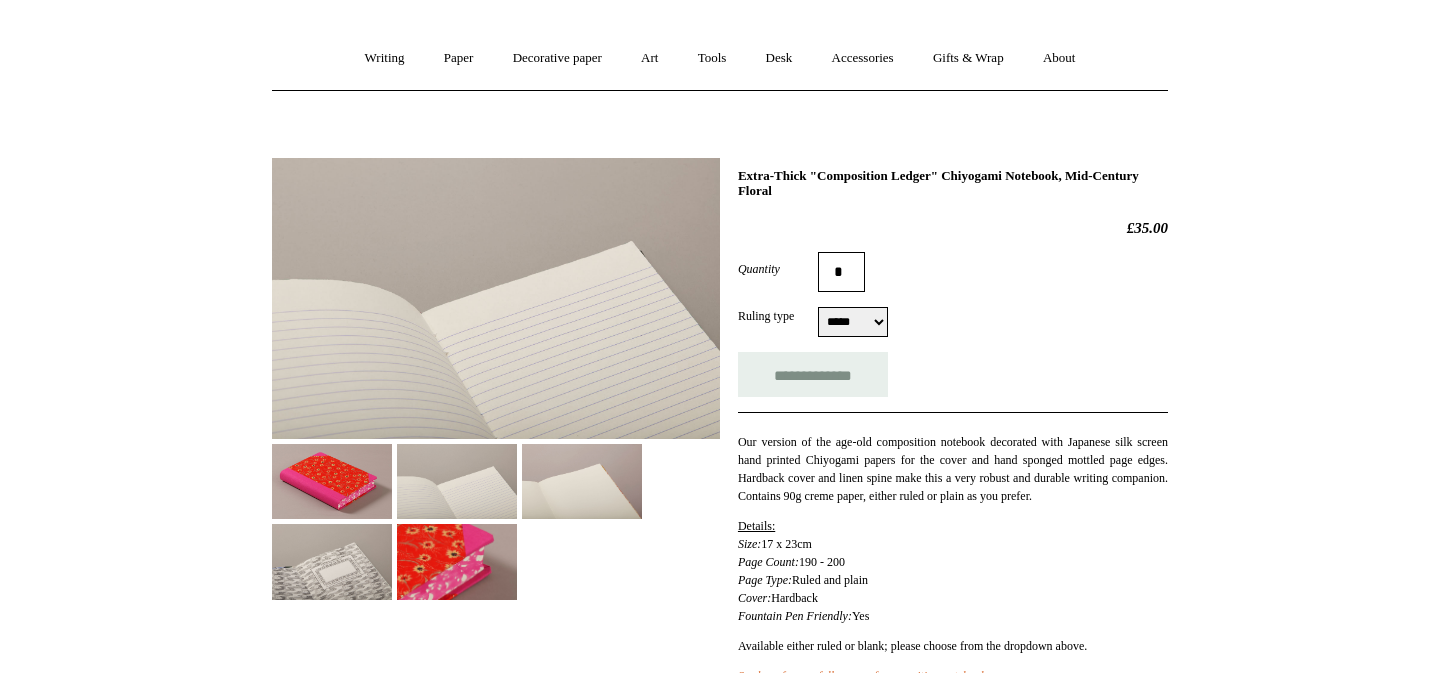 click at bounding box center [332, 481] 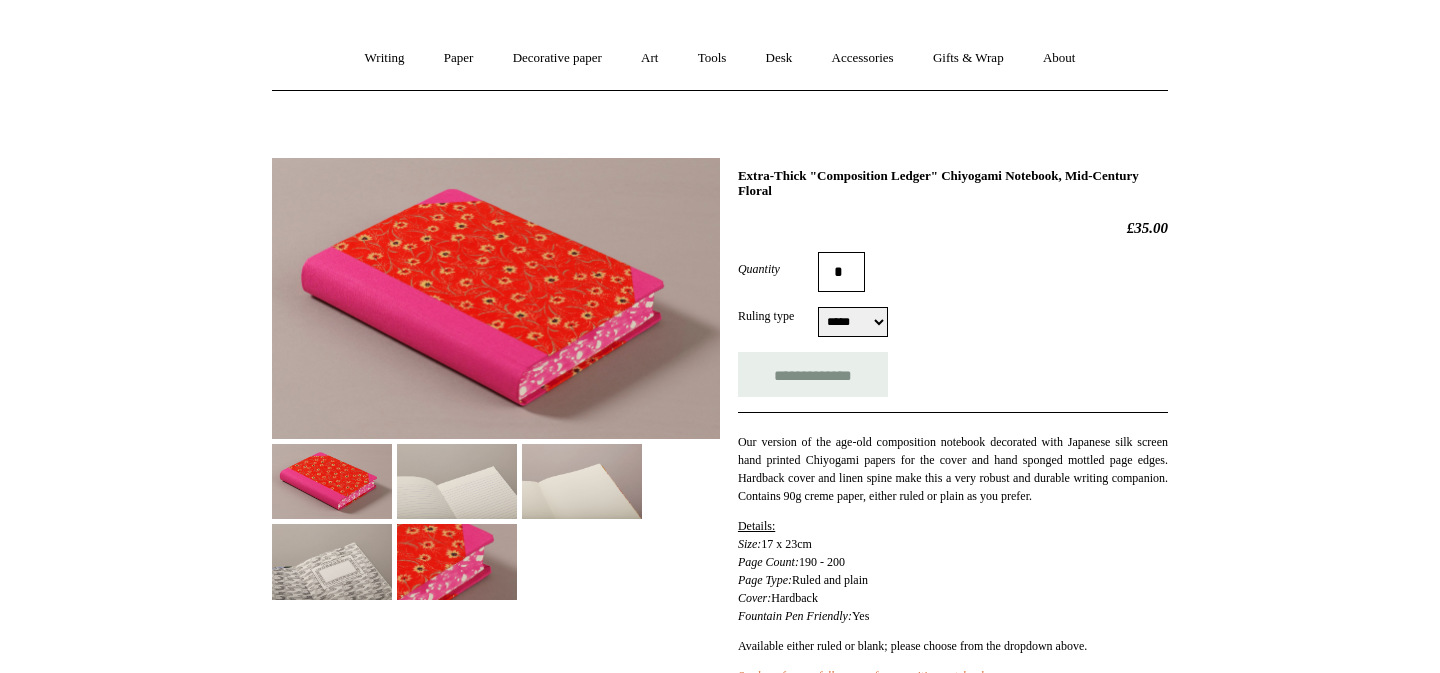 click at bounding box center (496, 371) 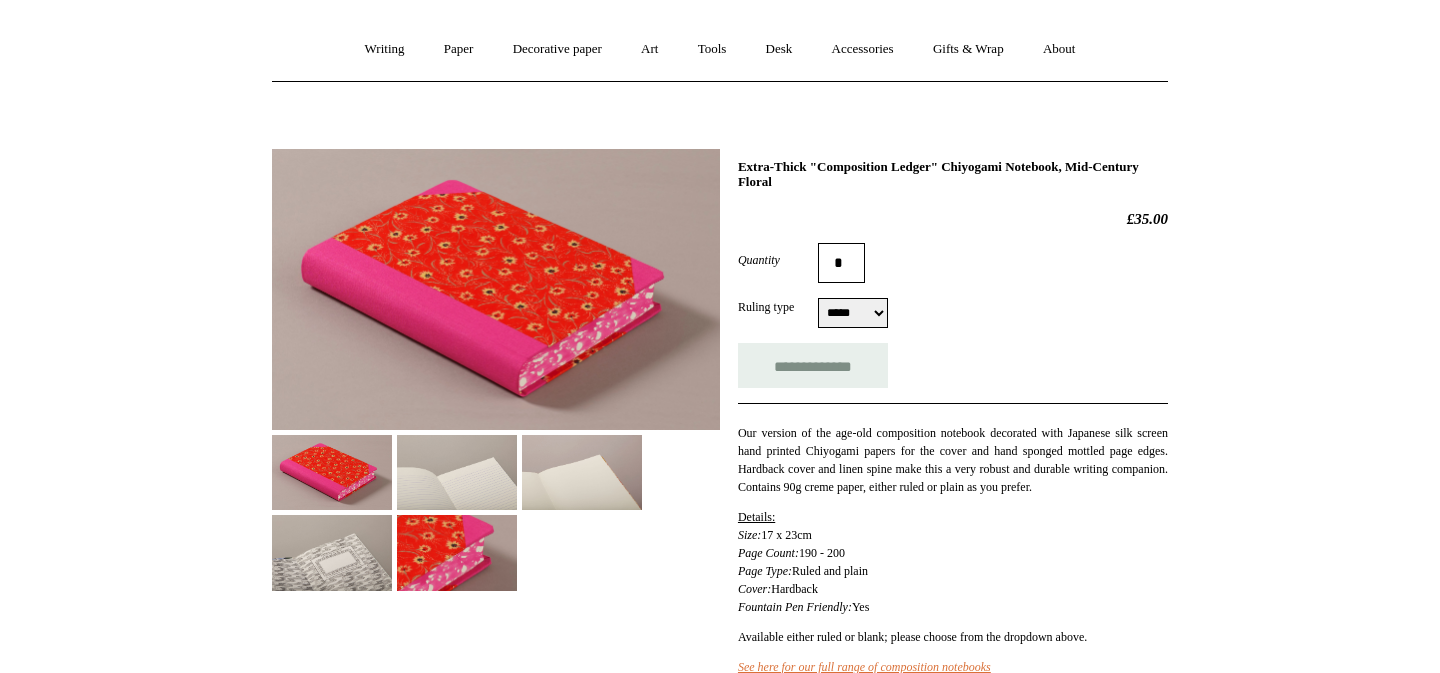 scroll, scrollTop: 0, scrollLeft: 0, axis: both 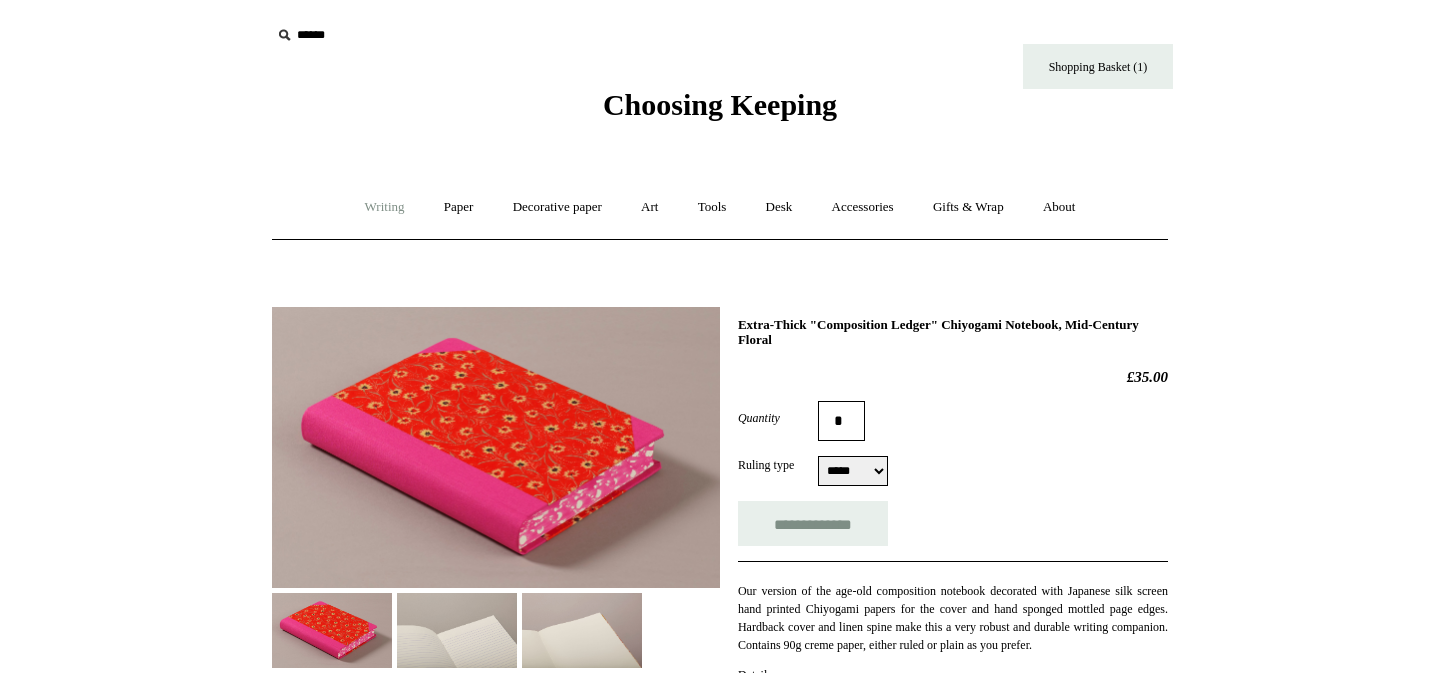 click on "Writing +" at bounding box center [385, 207] 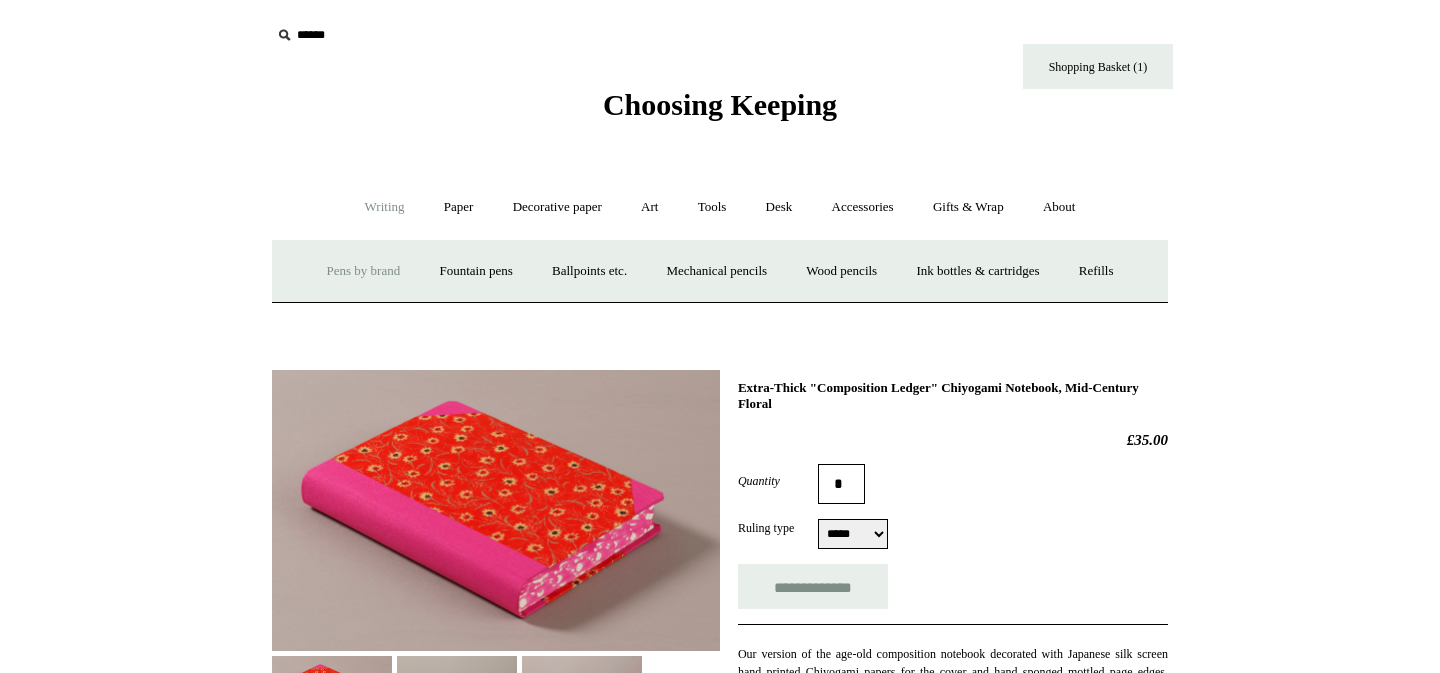 click on "Pens by brand +" at bounding box center [364, 271] 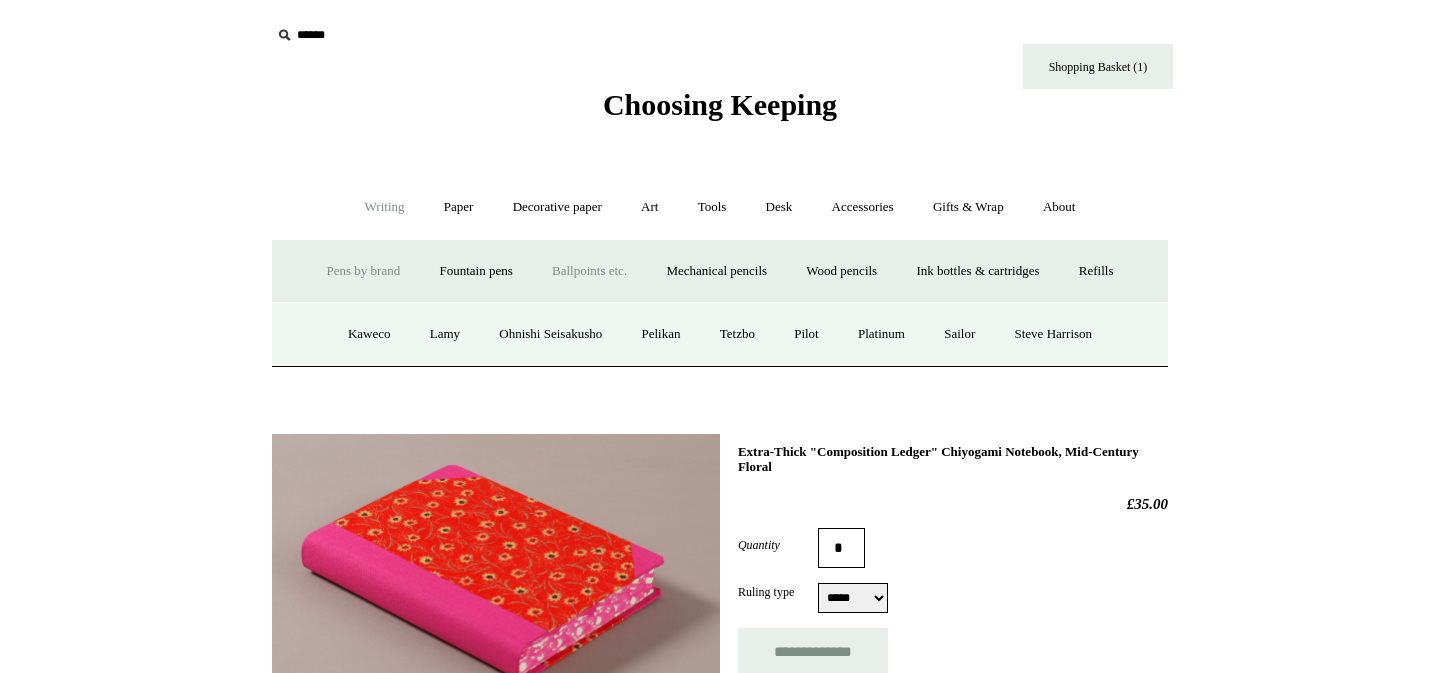 click on "Ballpoints etc. +" at bounding box center (589, 271) 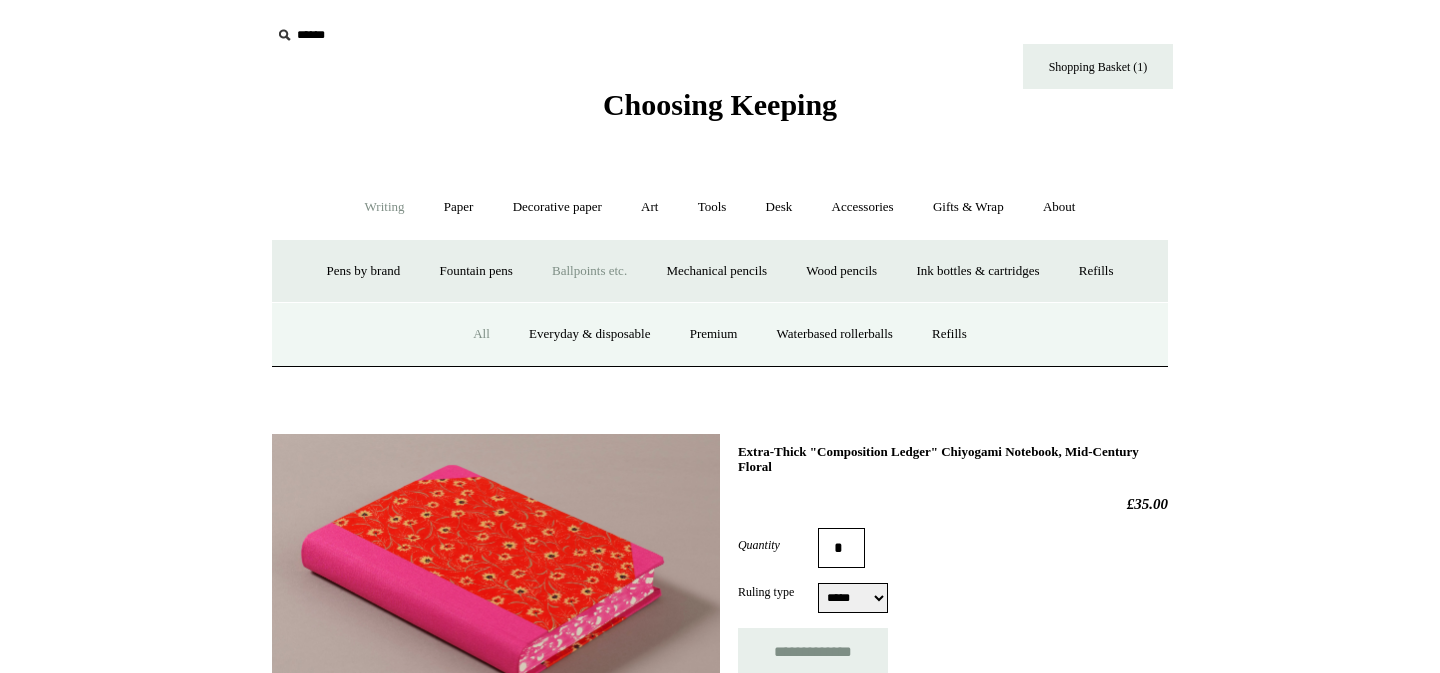 click on "All" at bounding box center (481, 334) 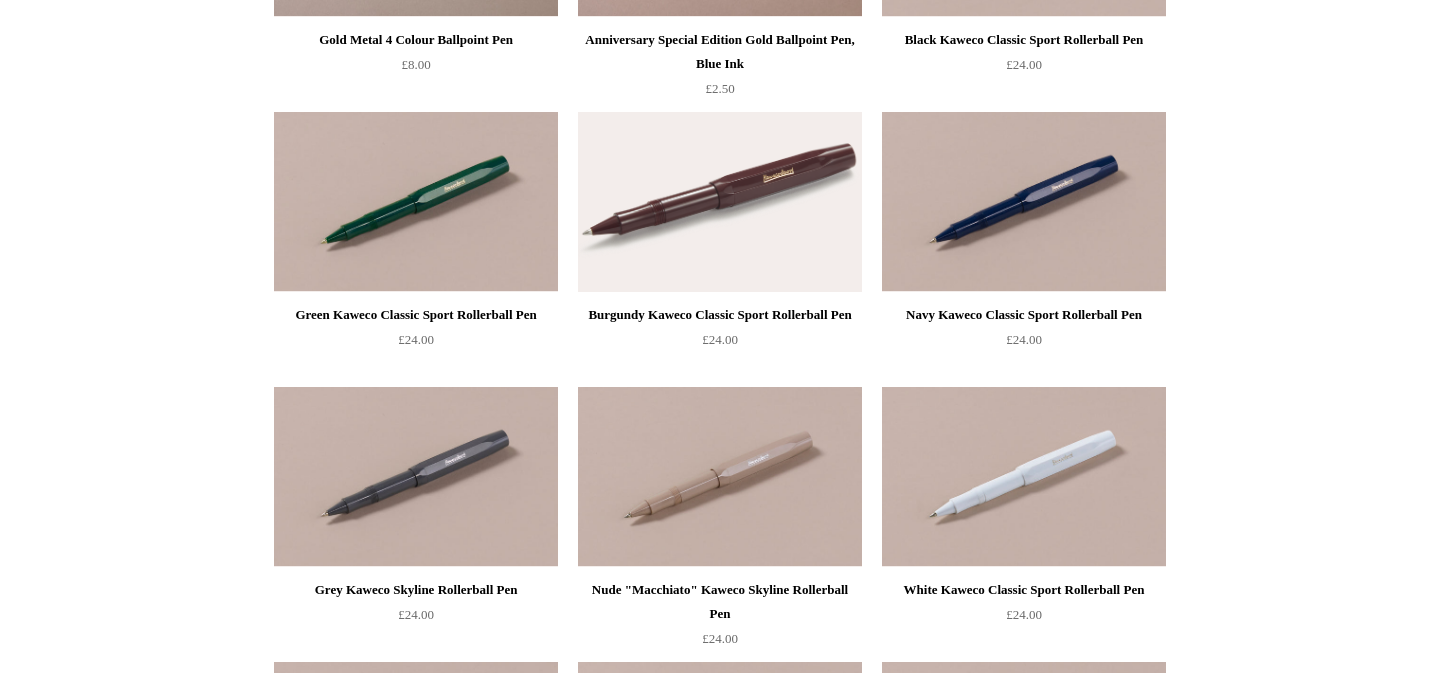 scroll, scrollTop: 0, scrollLeft: 0, axis: both 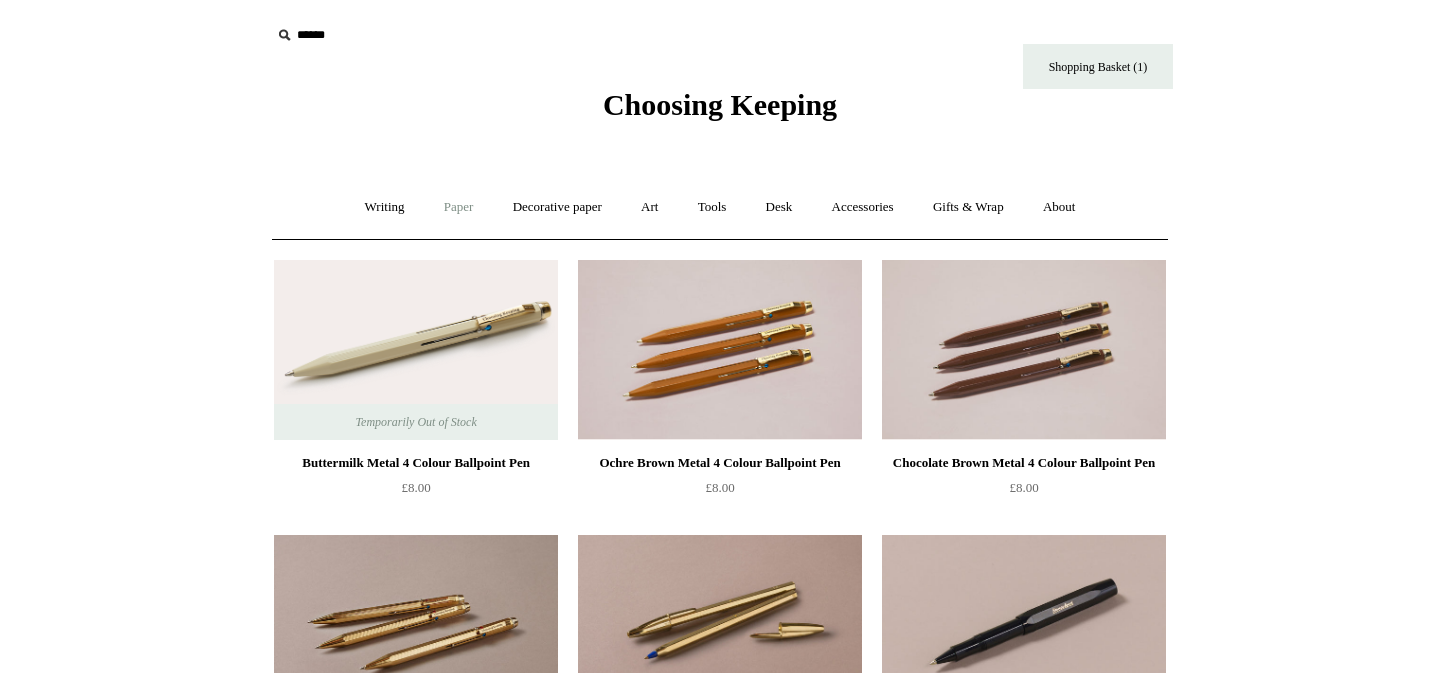 click on "Paper +" at bounding box center [459, 207] 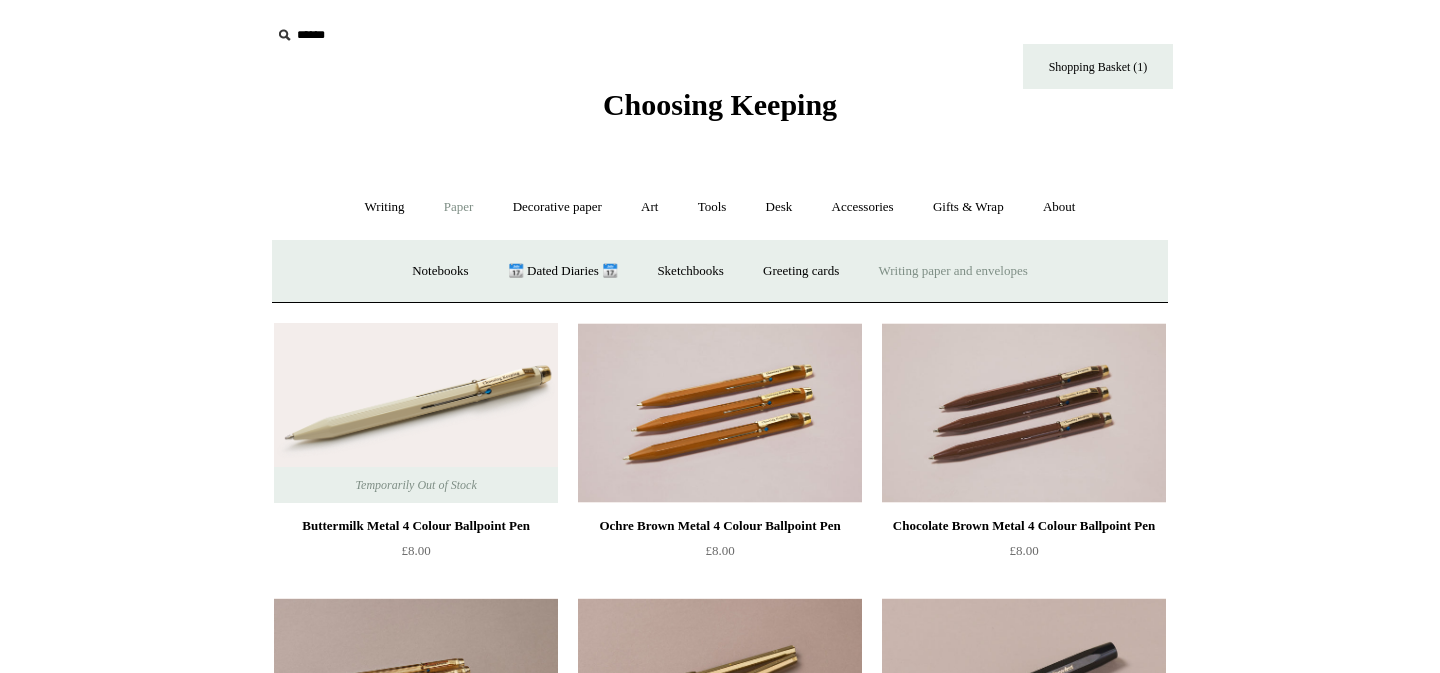 click on "Writing paper and envelopes +" at bounding box center (953, 271) 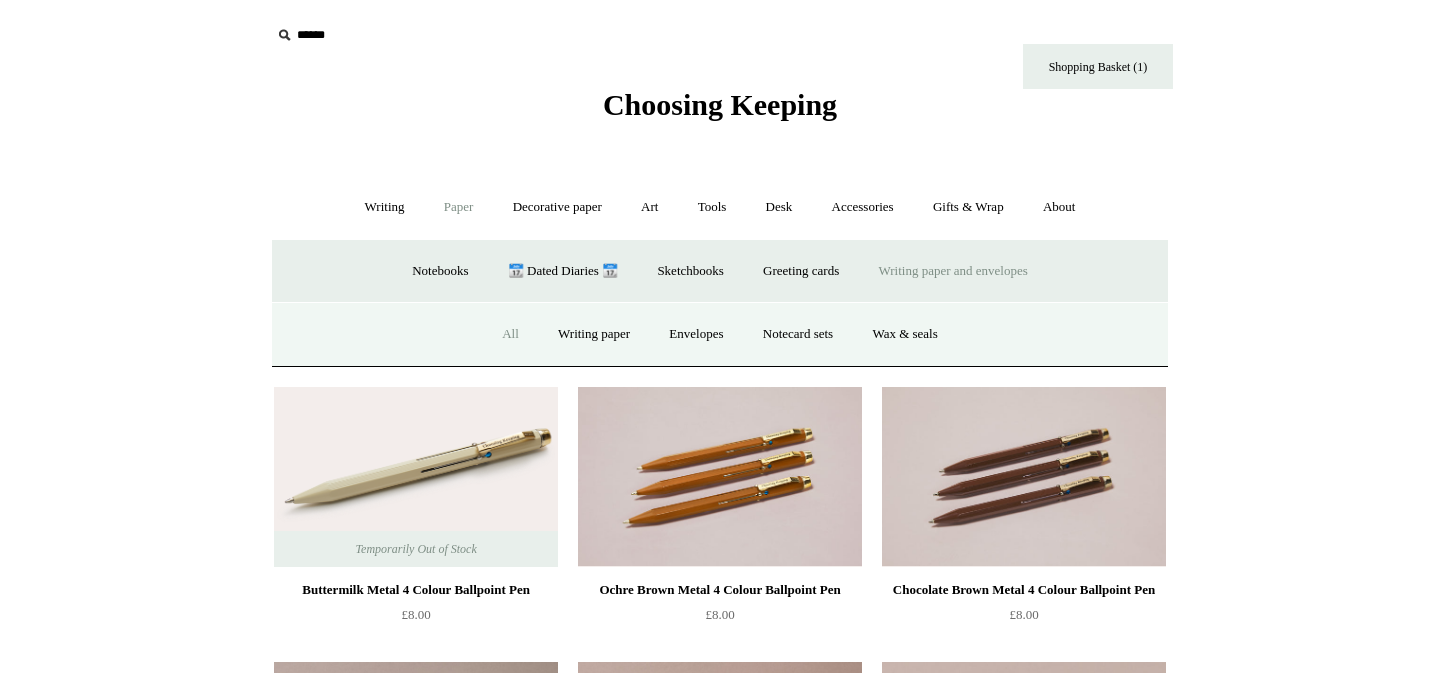 click on "All" at bounding box center [510, 334] 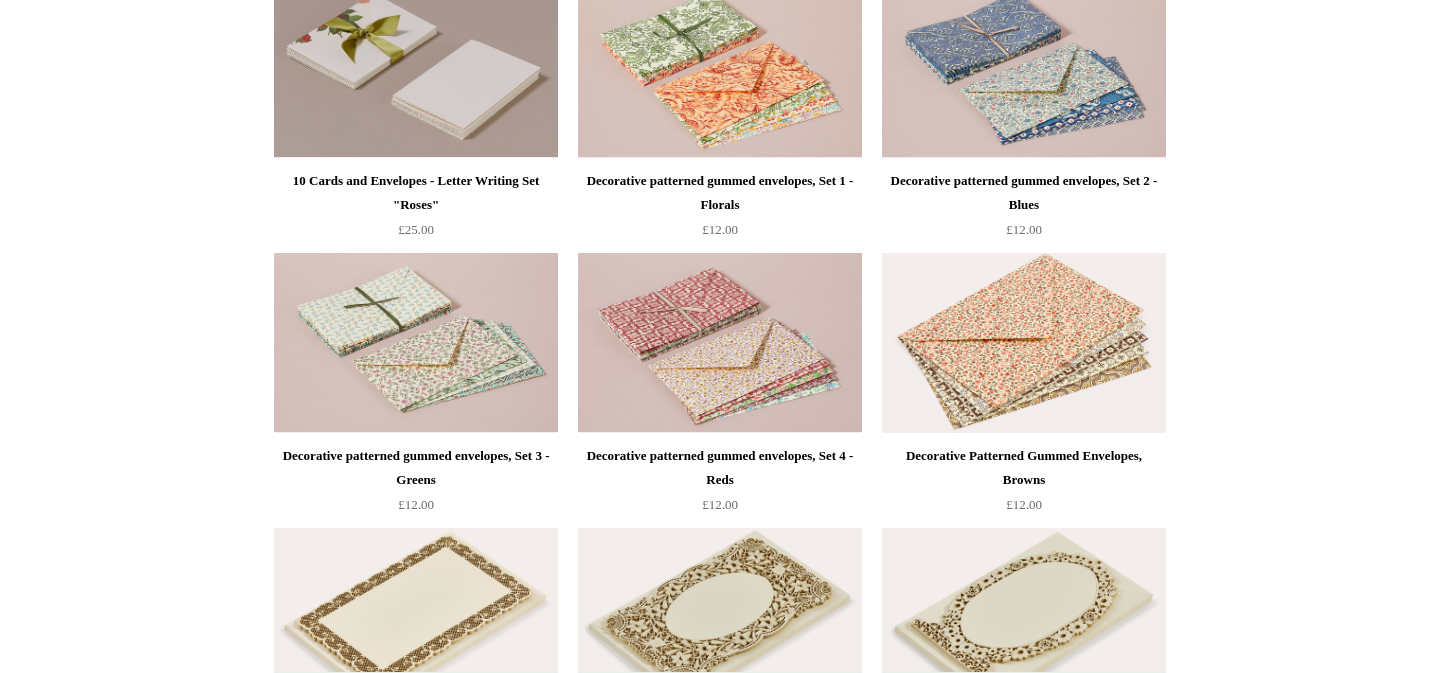 scroll, scrollTop: 2758, scrollLeft: 0, axis: vertical 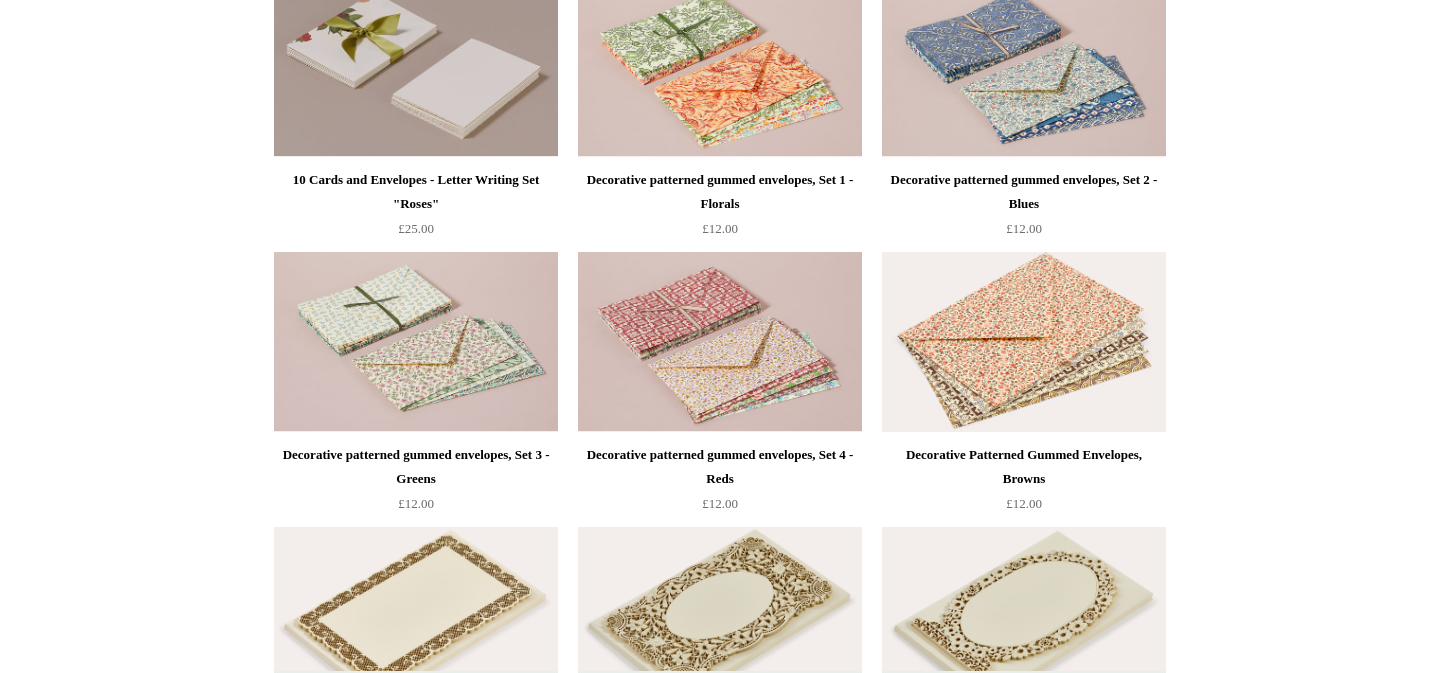 click at bounding box center [1024, 342] 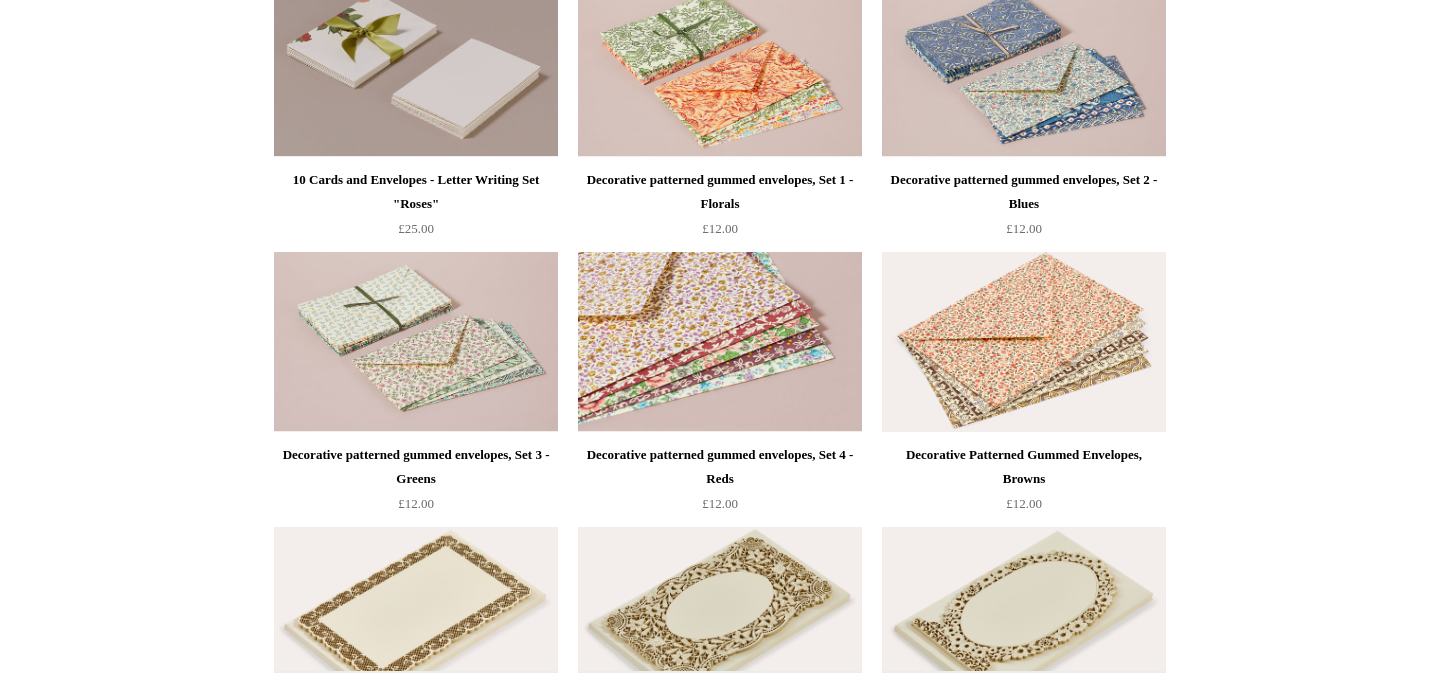 click at bounding box center [720, 342] 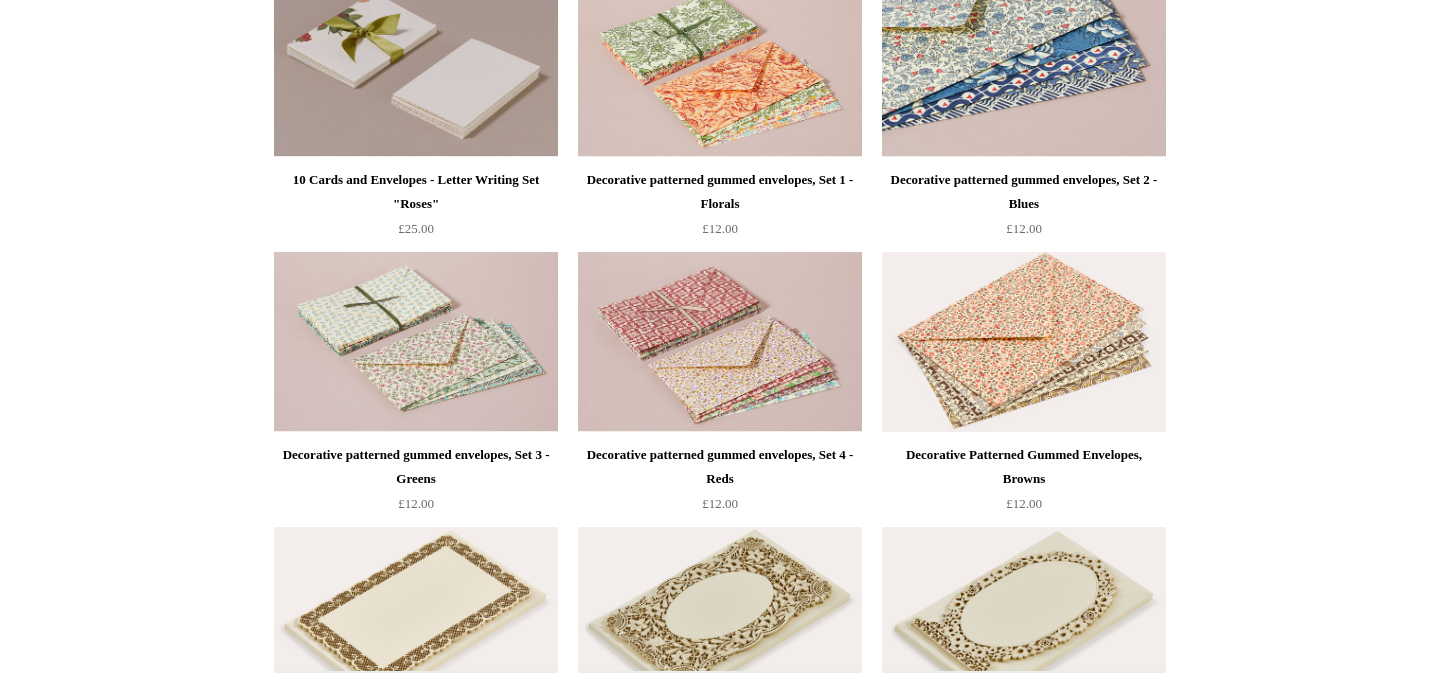 click at bounding box center (1024, 67) 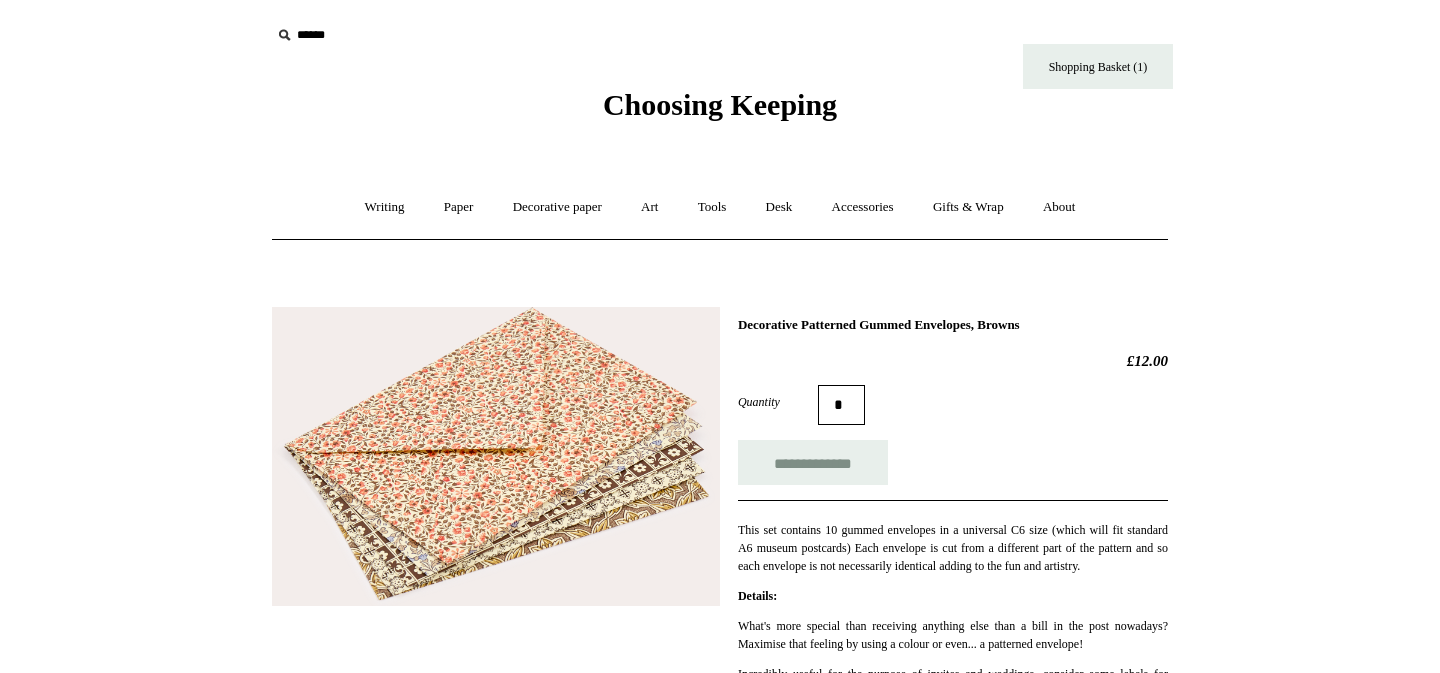 scroll, scrollTop: 0, scrollLeft: 0, axis: both 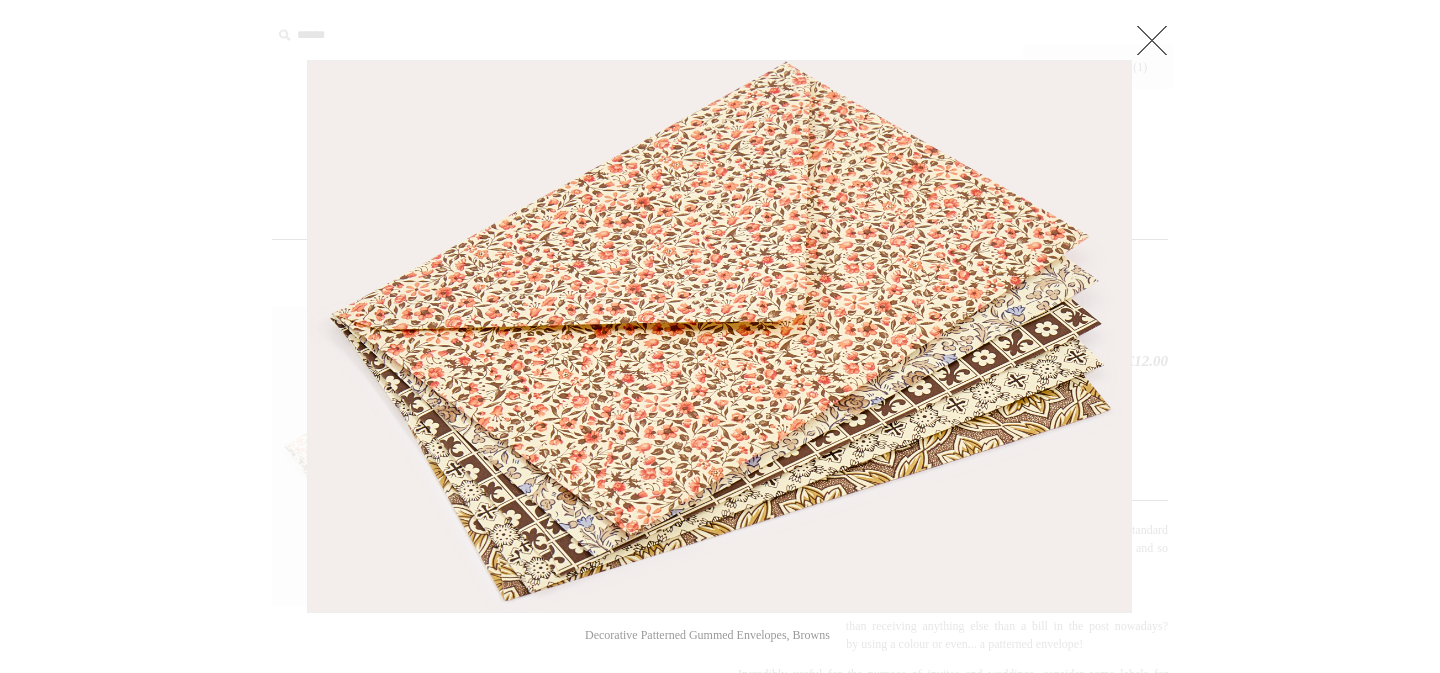 click at bounding box center [720, 780] 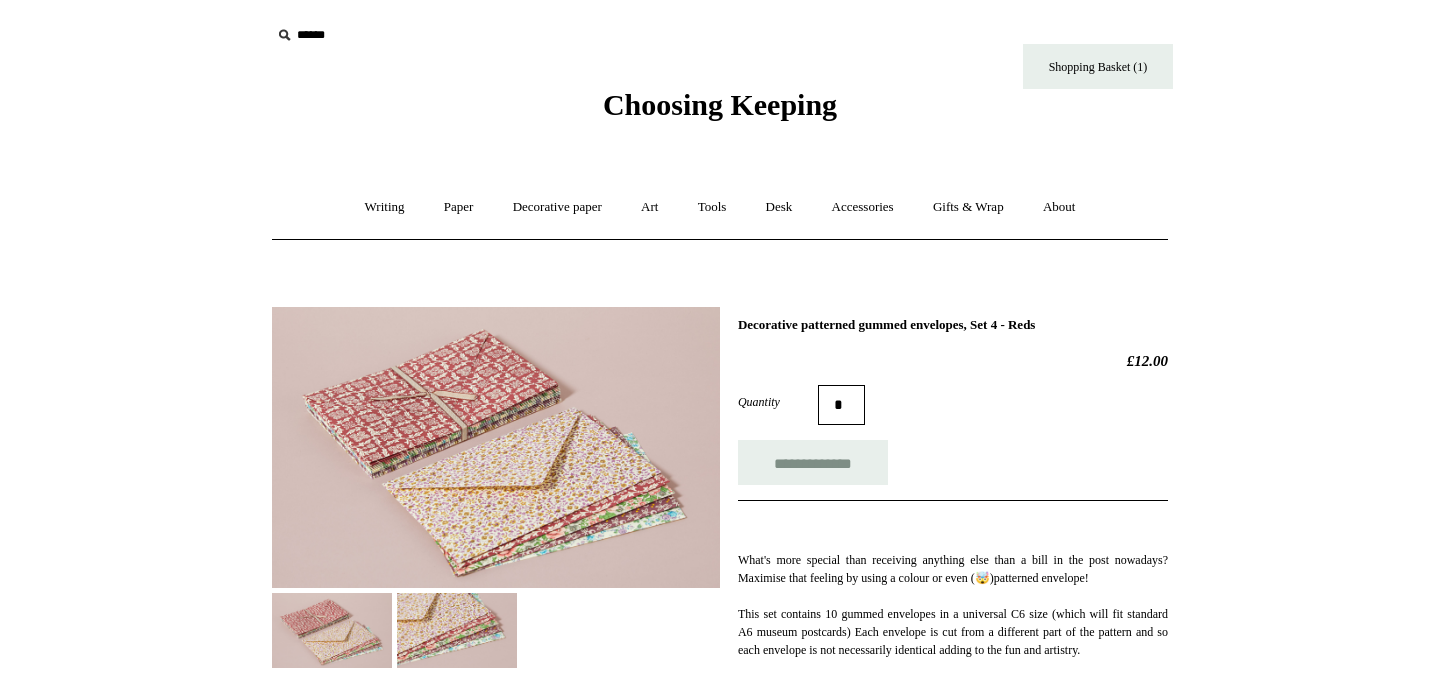 scroll, scrollTop: 0, scrollLeft: 0, axis: both 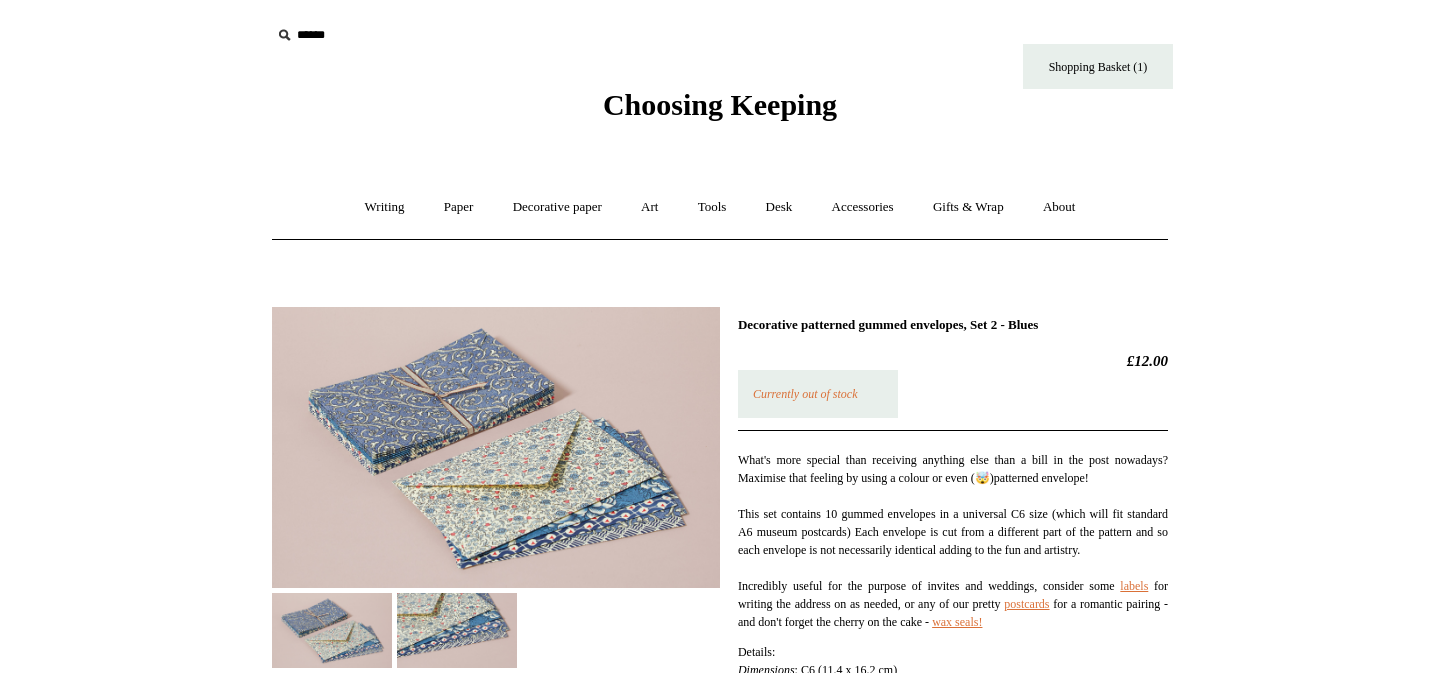 click on "Currently out of stock" at bounding box center (805, 394) 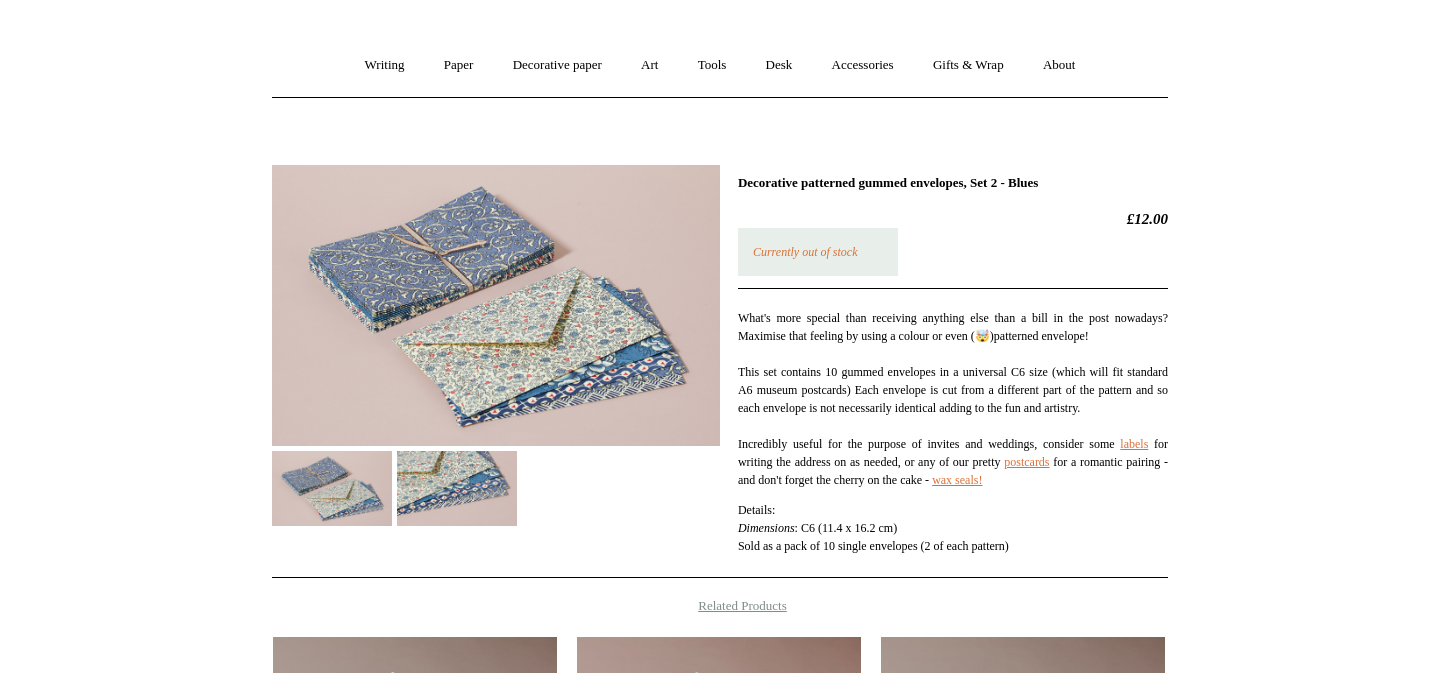scroll, scrollTop: 137, scrollLeft: 0, axis: vertical 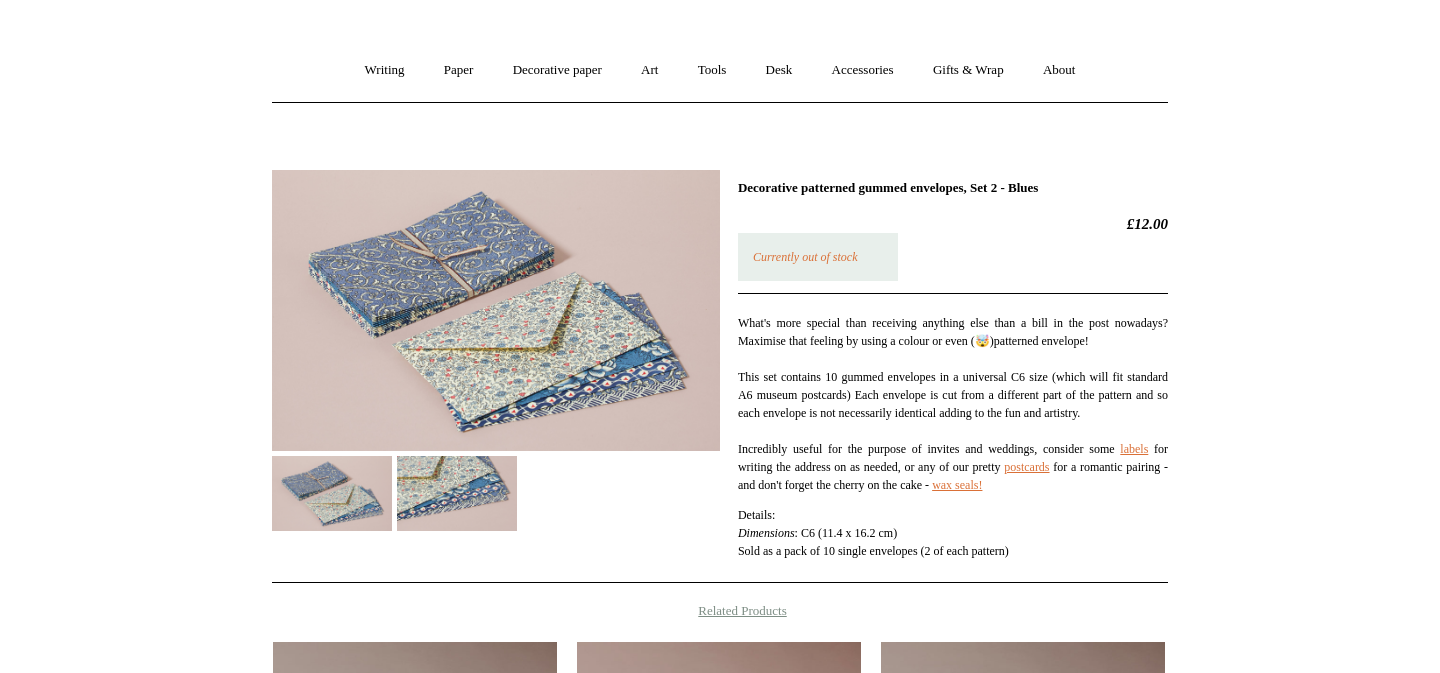 click at bounding box center (457, 493) 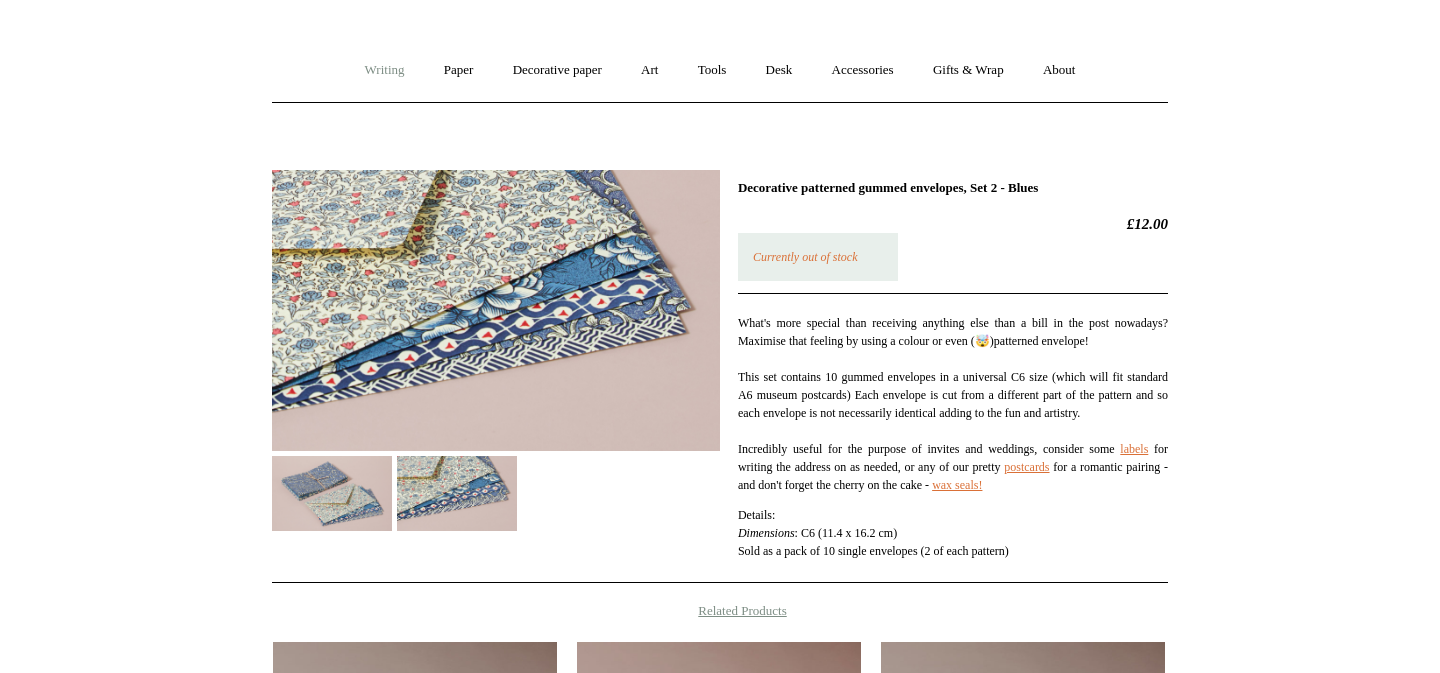 click on "Writing +" at bounding box center (385, 70) 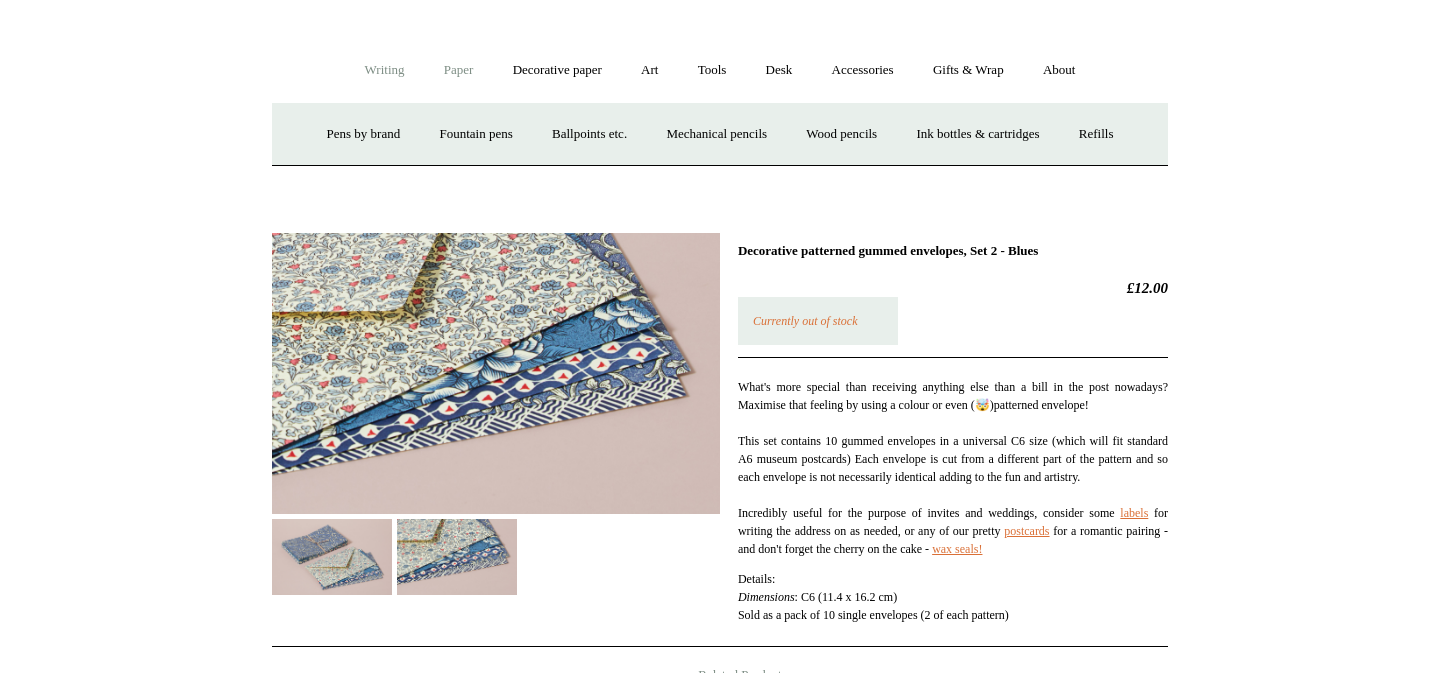 click on "Paper +" at bounding box center (459, 70) 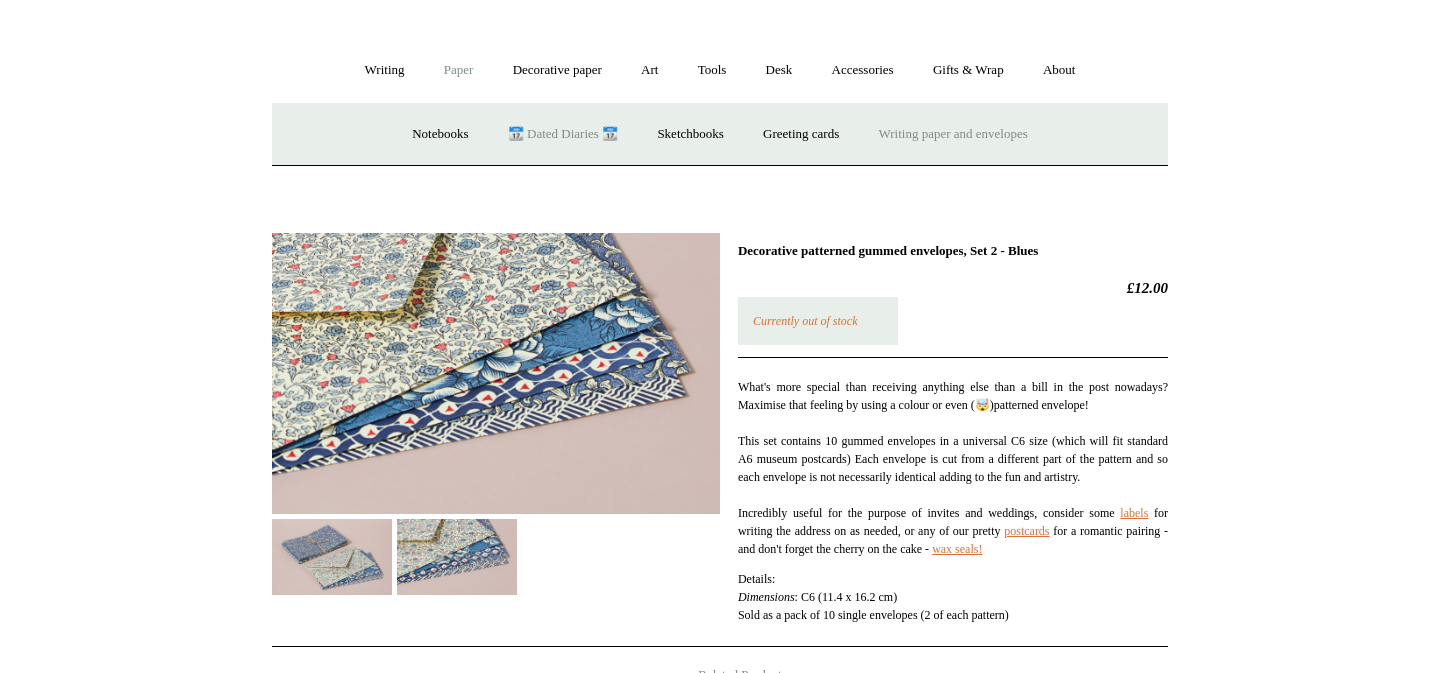 click on "📆 Dated Diaries 📆" at bounding box center [563, 134] 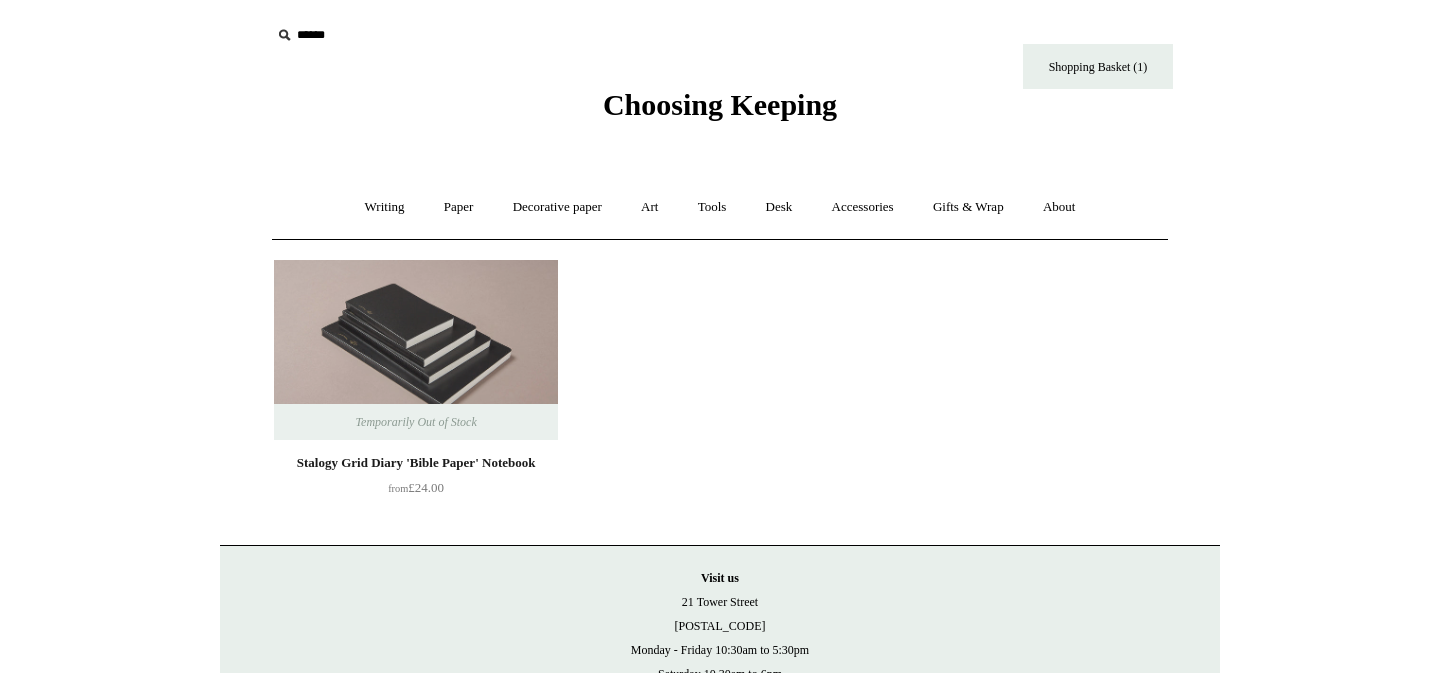 scroll, scrollTop: 0, scrollLeft: 0, axis: both 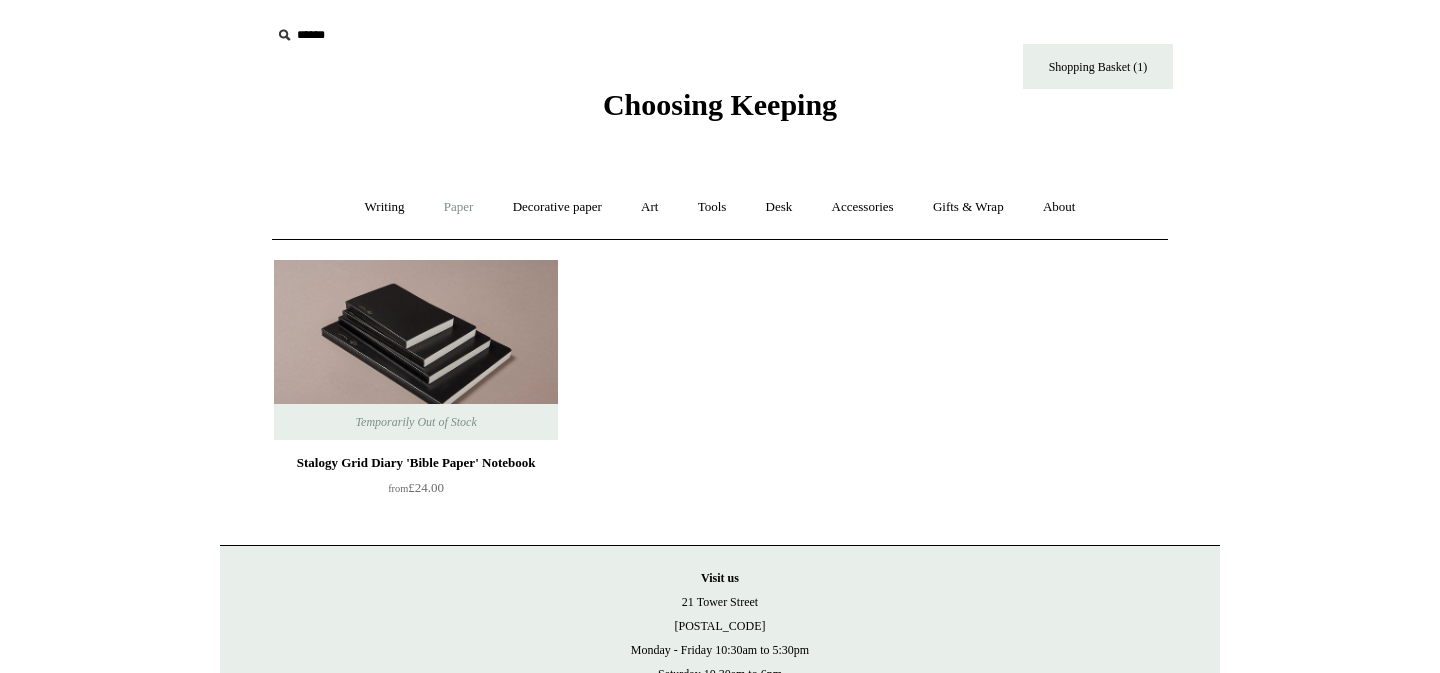 click on "Paper +" at bounding box center (459, 207) 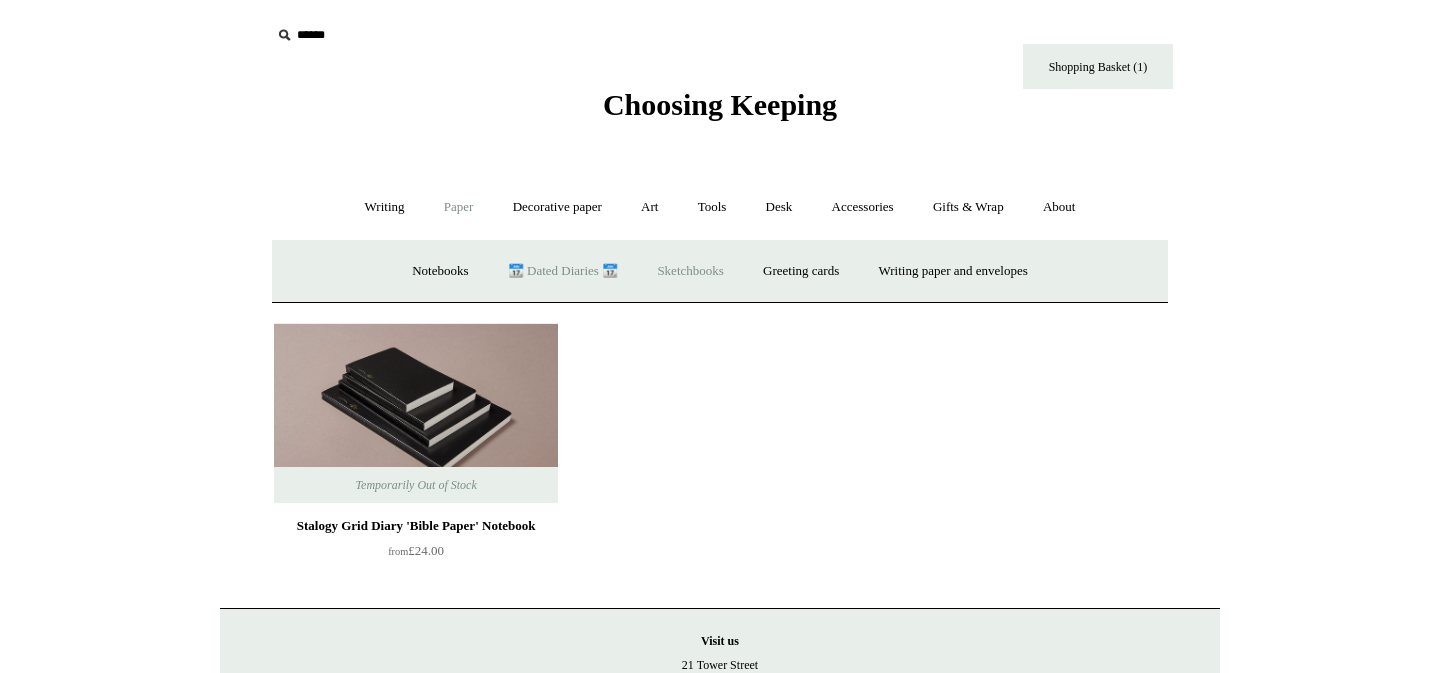 click on "Sketchbooks +" at bounding box center (690, 271) 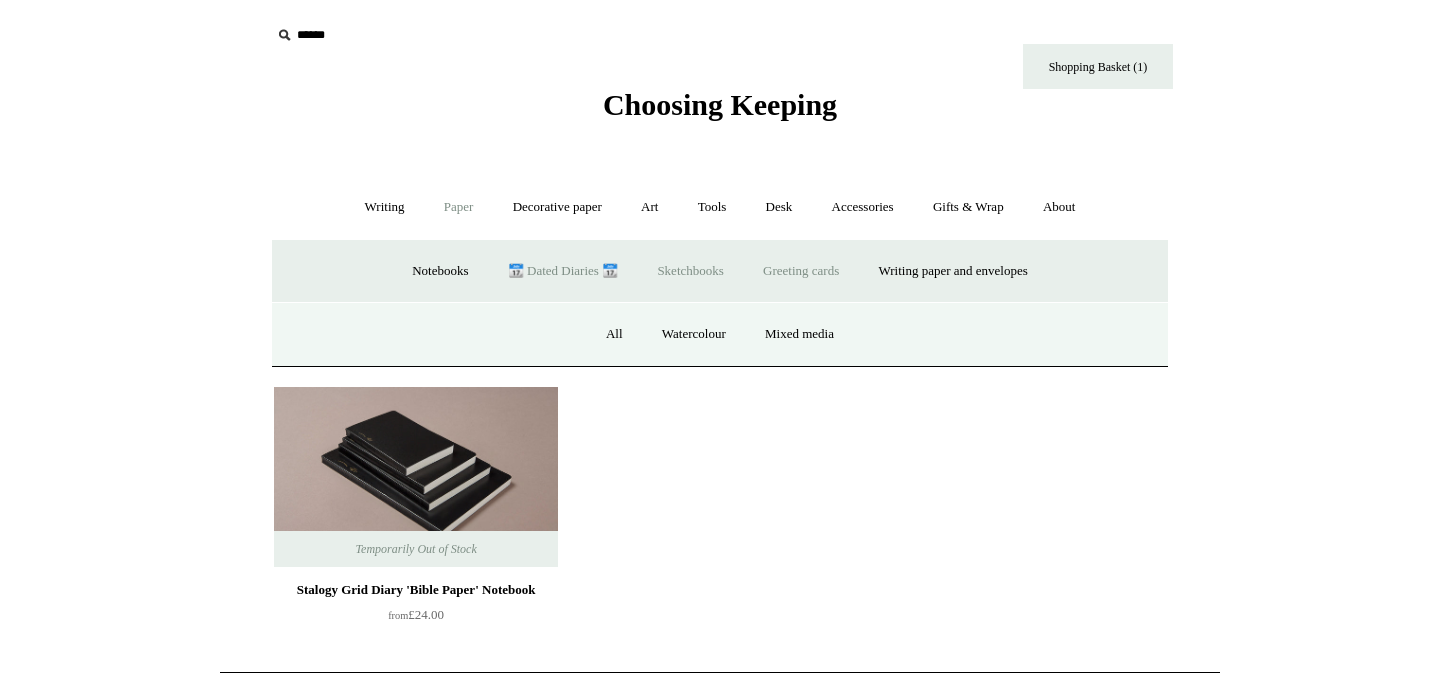 click on "Greeting cards +" at bounding box center (801, 271) 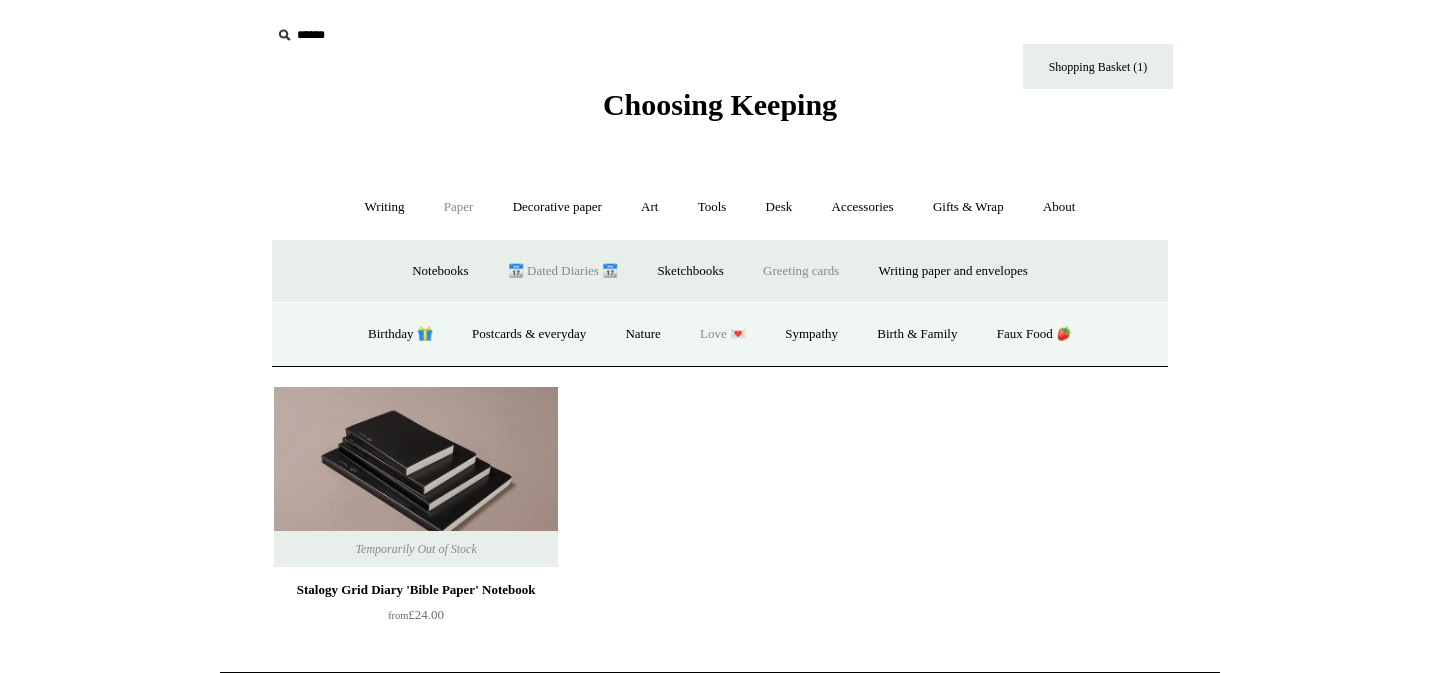 click on "Love 💌" at bounding box center [723, 334] 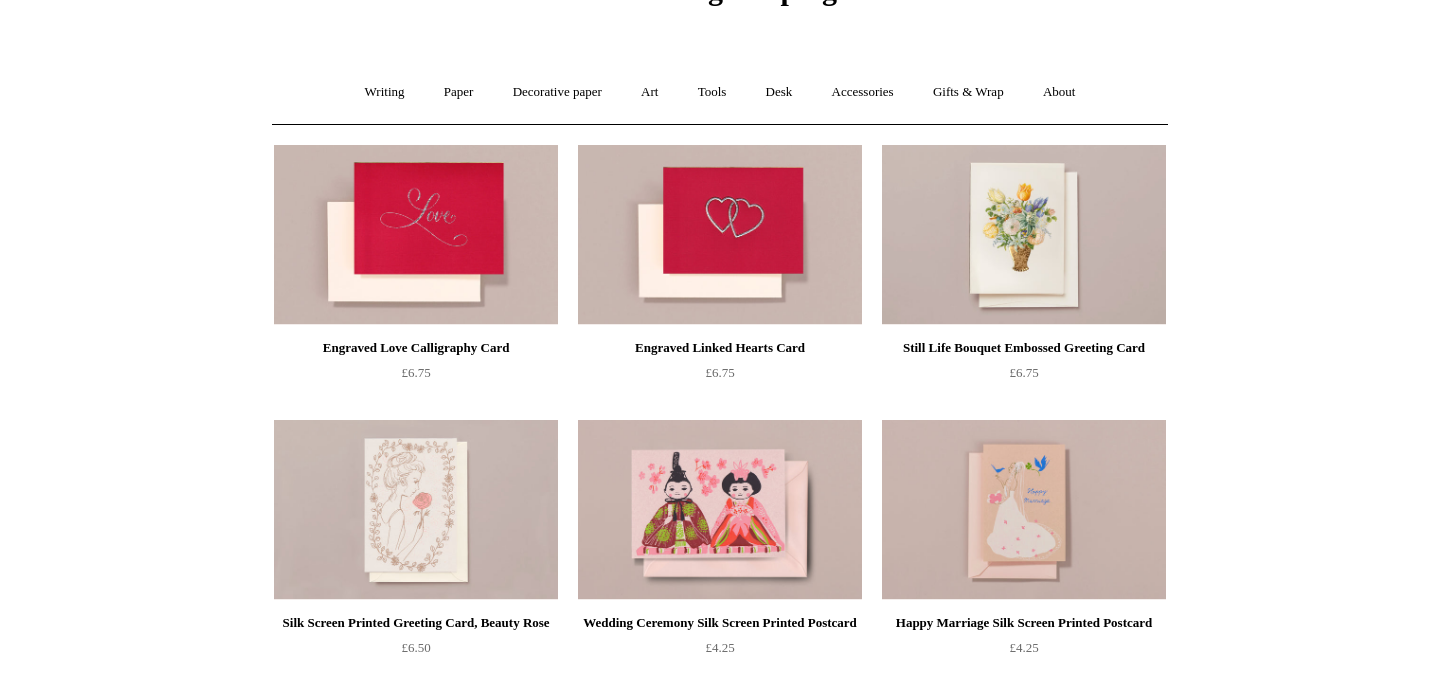 scroll, scrollTop: 0, scrollLeft: 0, axis: both 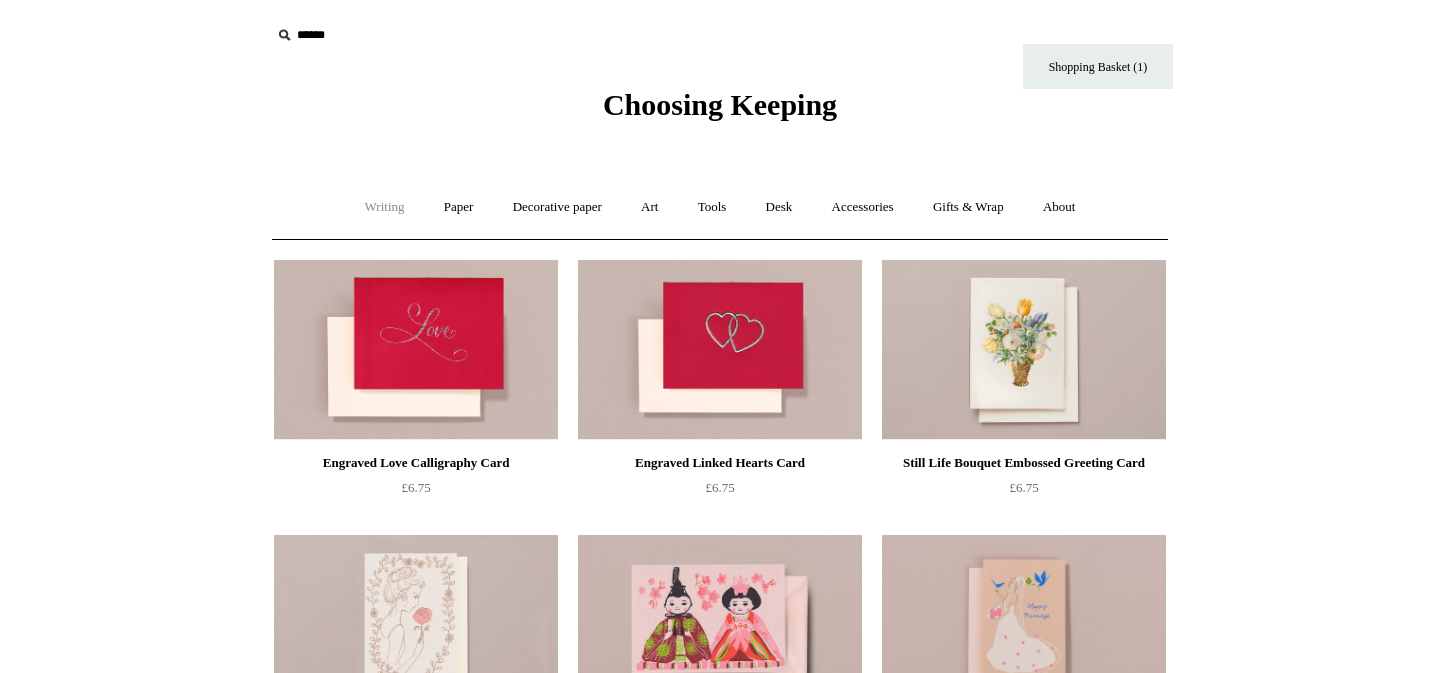 click on "Writing +" at bounding box center [385, 207] 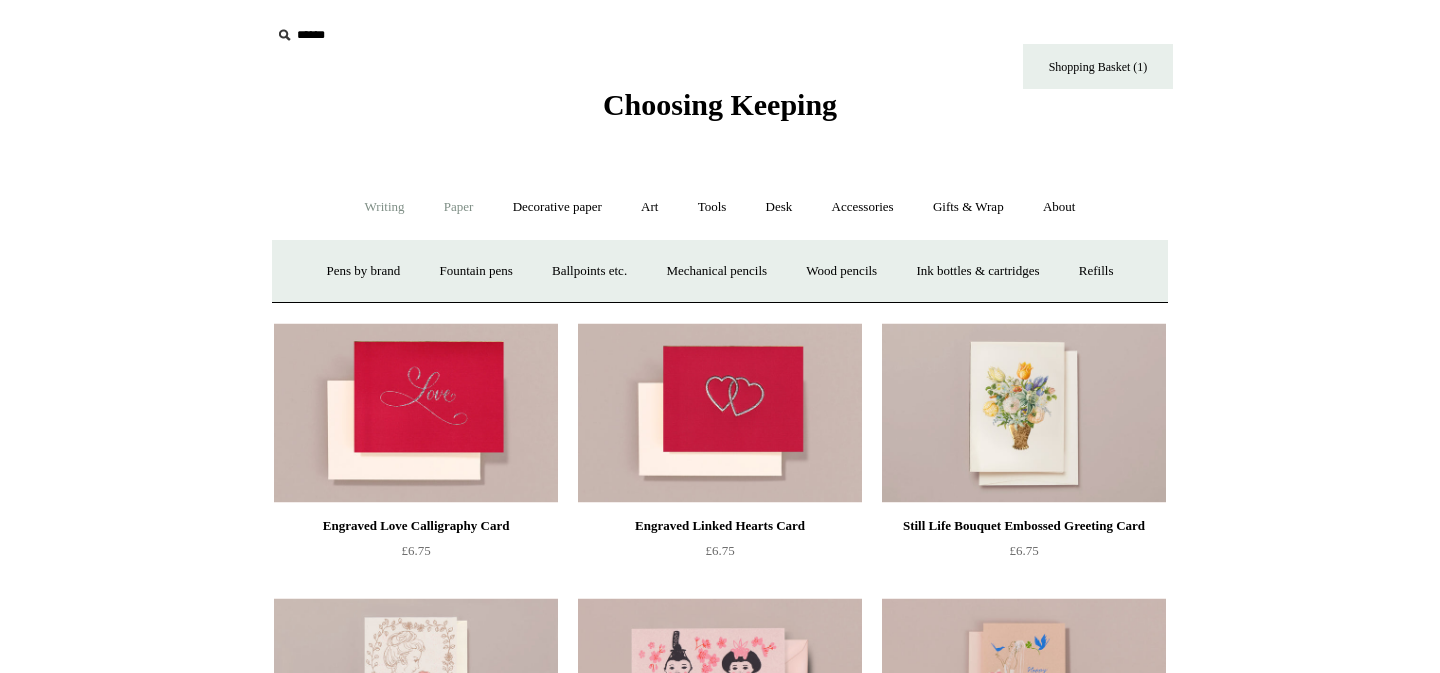 click on "Paper +" at bounding box center [459, 207] 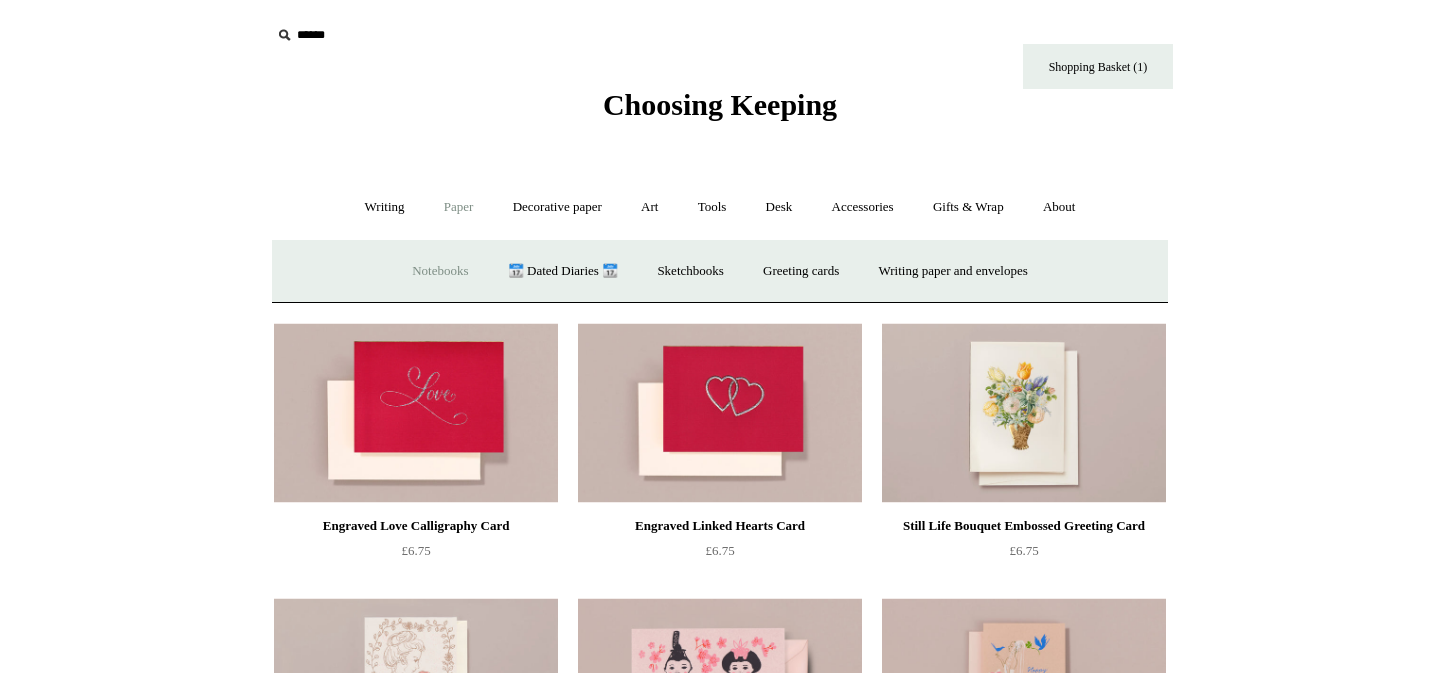 click on "Notebooks +" at bounding box center [440, 271] 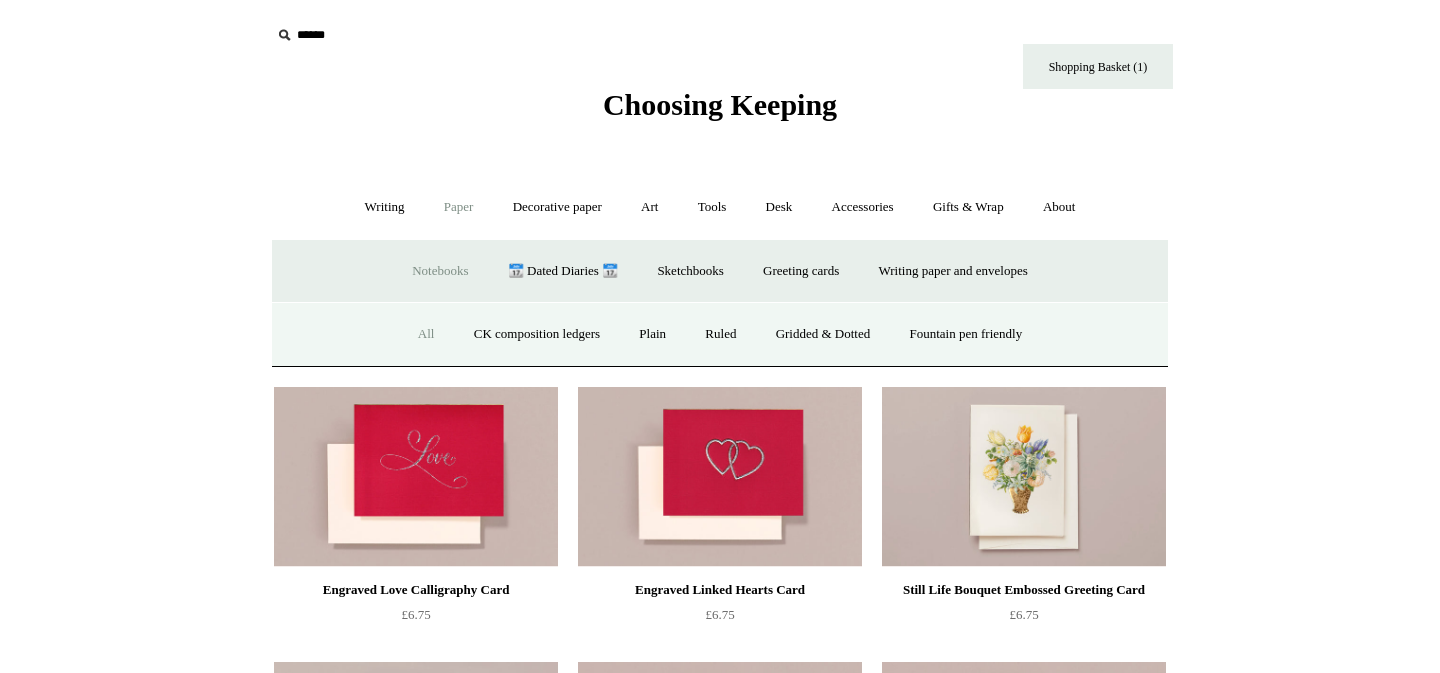 click on "All" at bounding box center (426, 334) 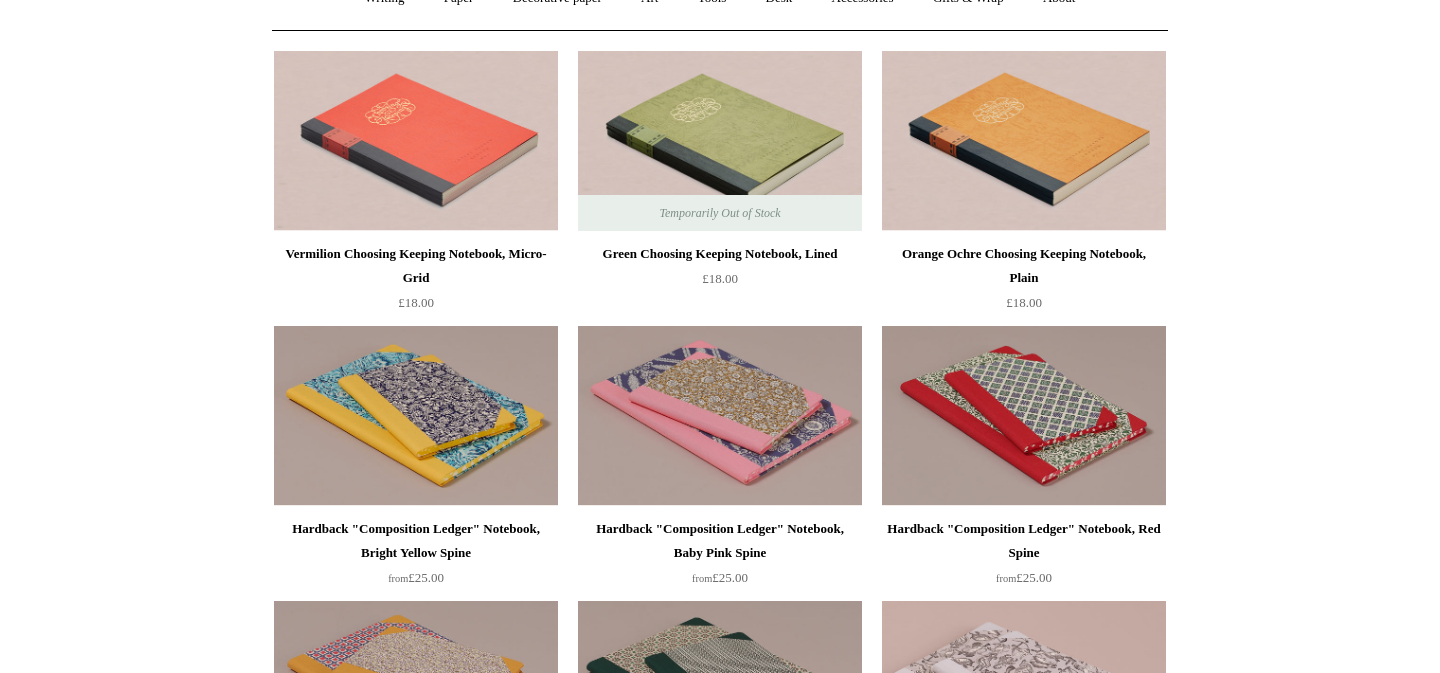 scroll, scrollTop: 210, scrollLeft: 0, axis: vertical 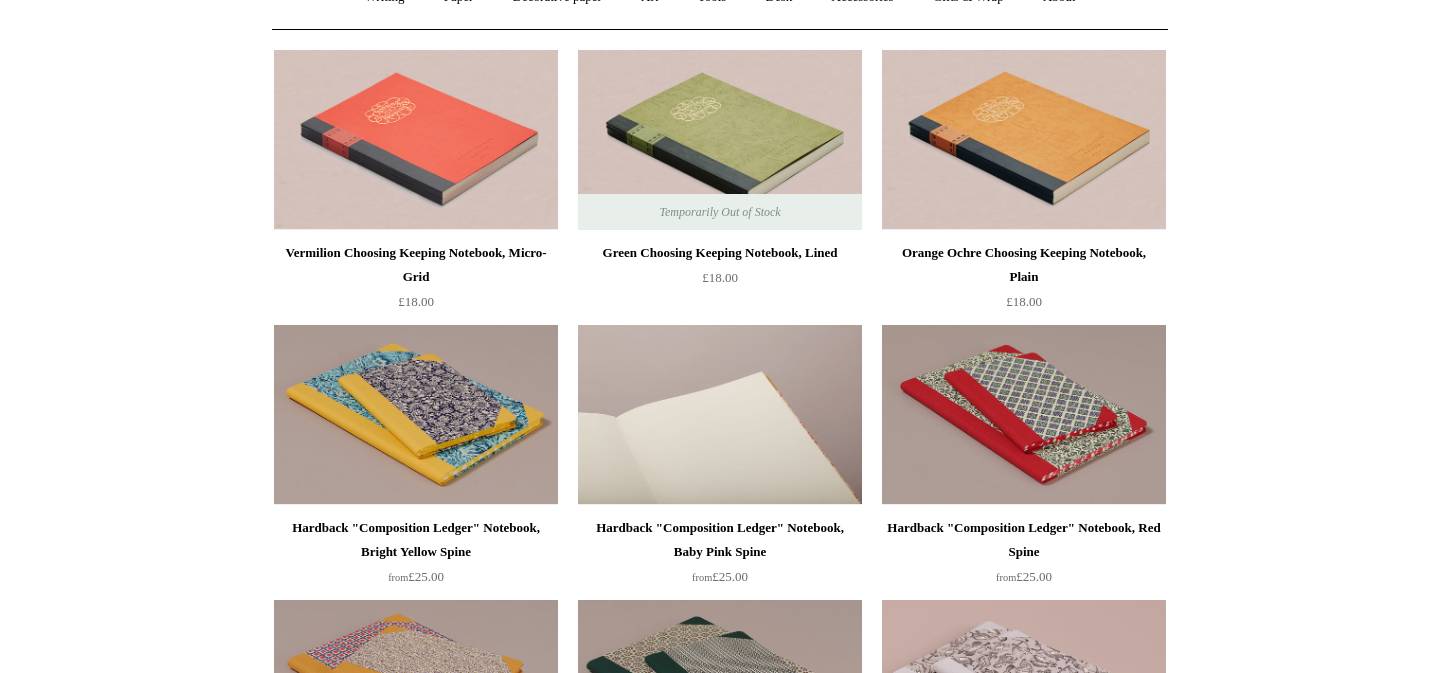 click at bounding box center (720, 415) 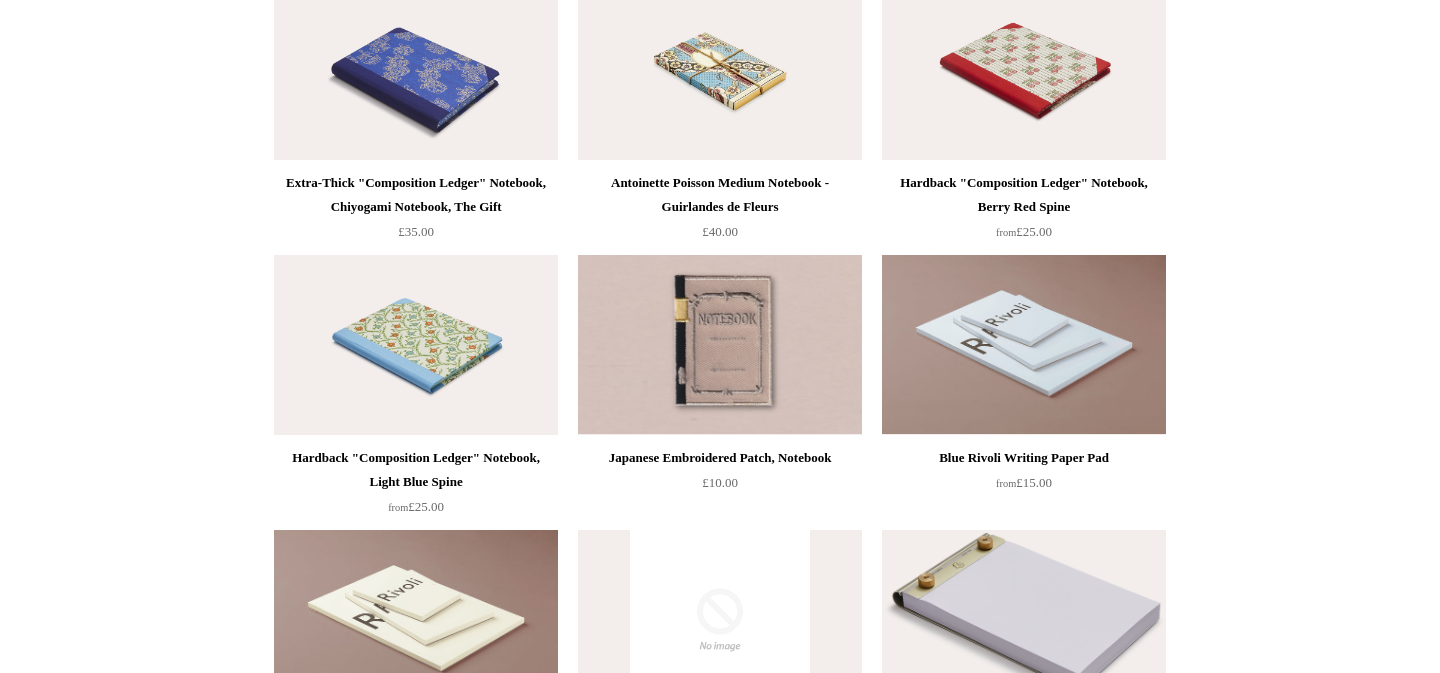 scroll, scrollTop: 11011, scrollLeft: 0, axis: vertical 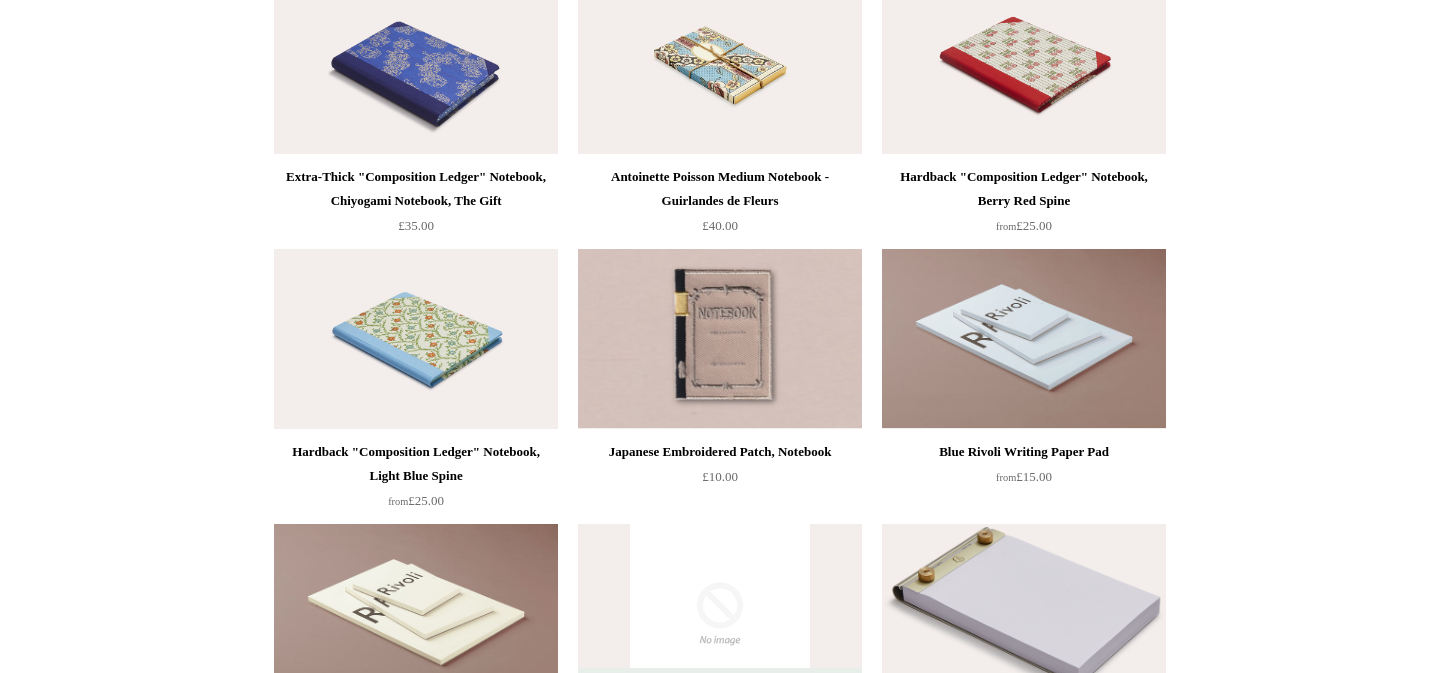 click at bounding box center (416, 64) 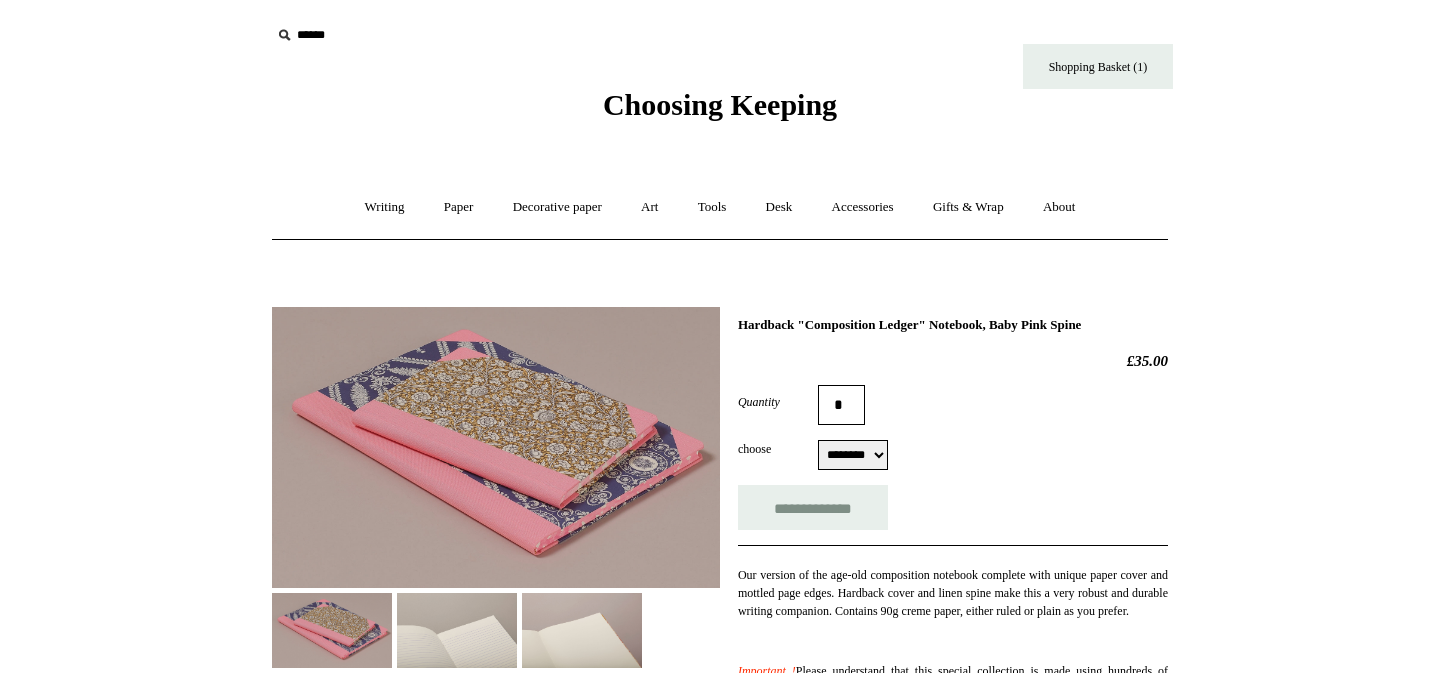 select on "********" 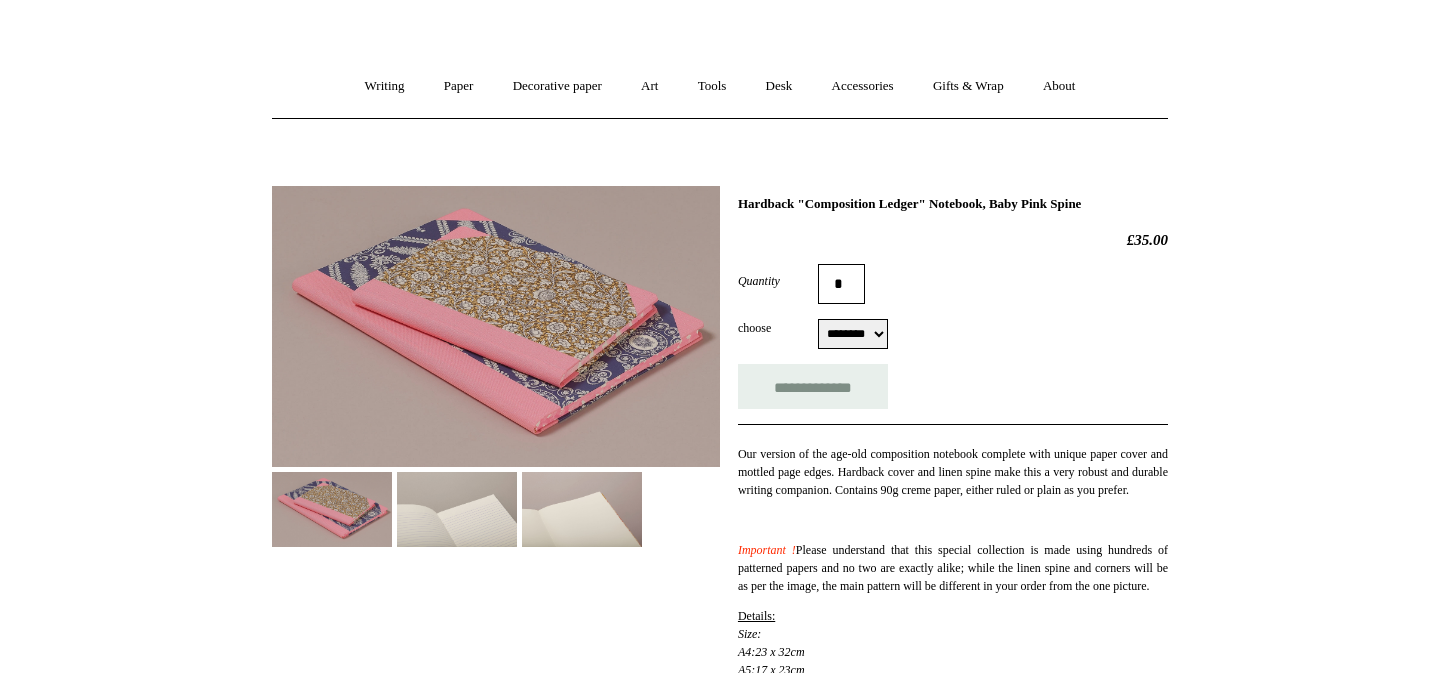scroll, scrollTop: 193, scrollLeft: 0, axis: vertical 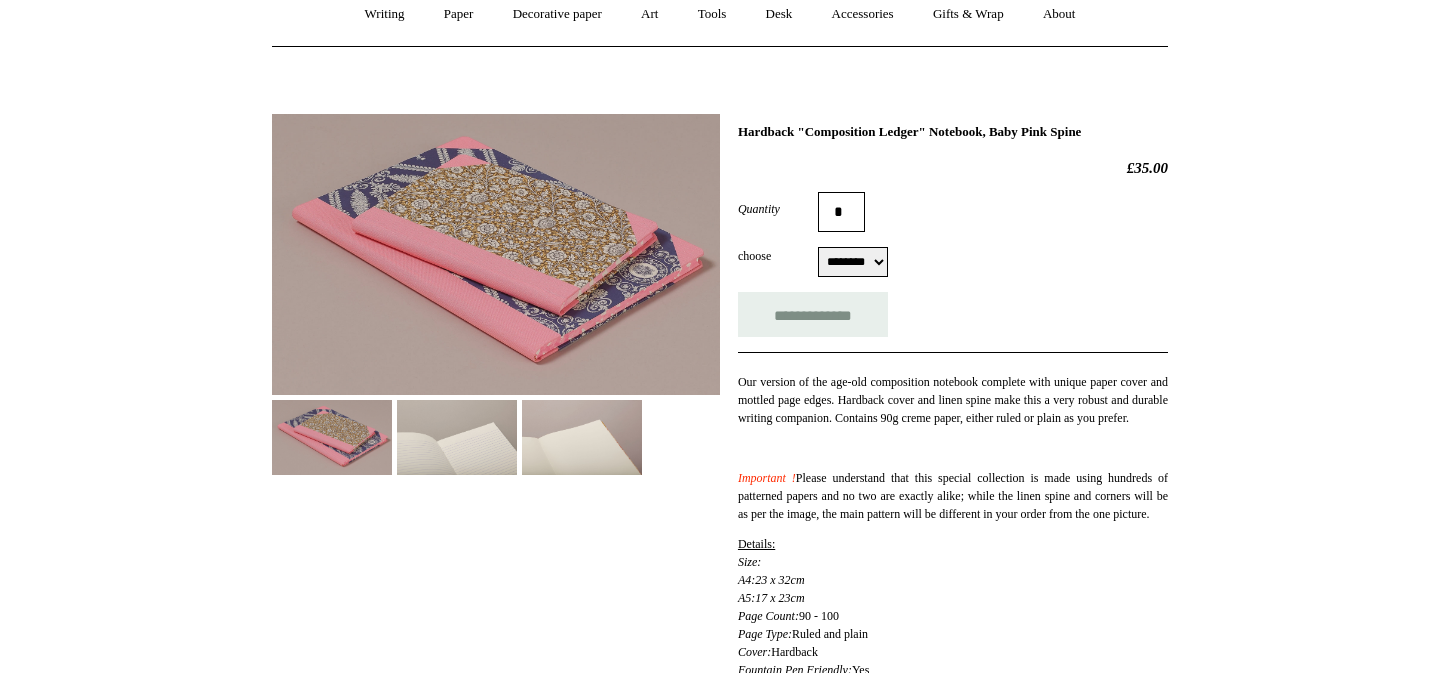 click at bounding box center (457, 437) 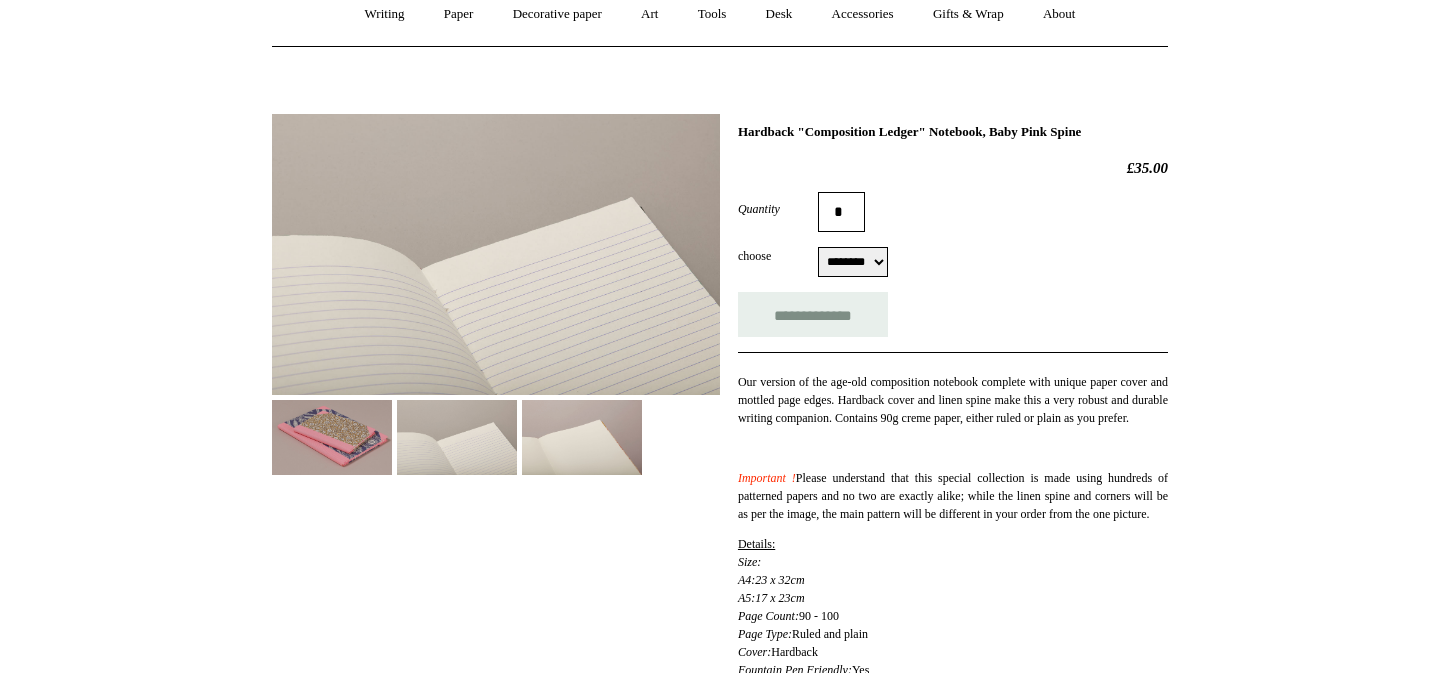 click at bounding box center [582, 437] 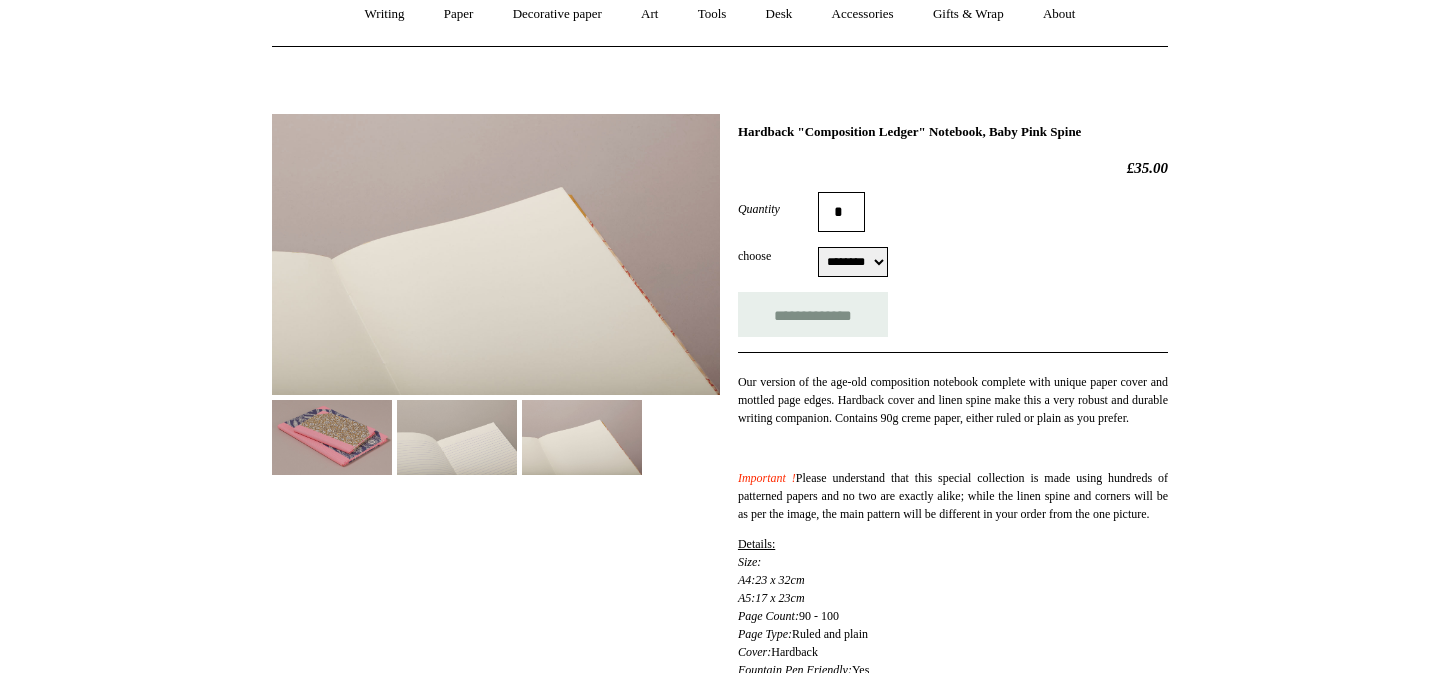 click at bounding box center (332, 437) 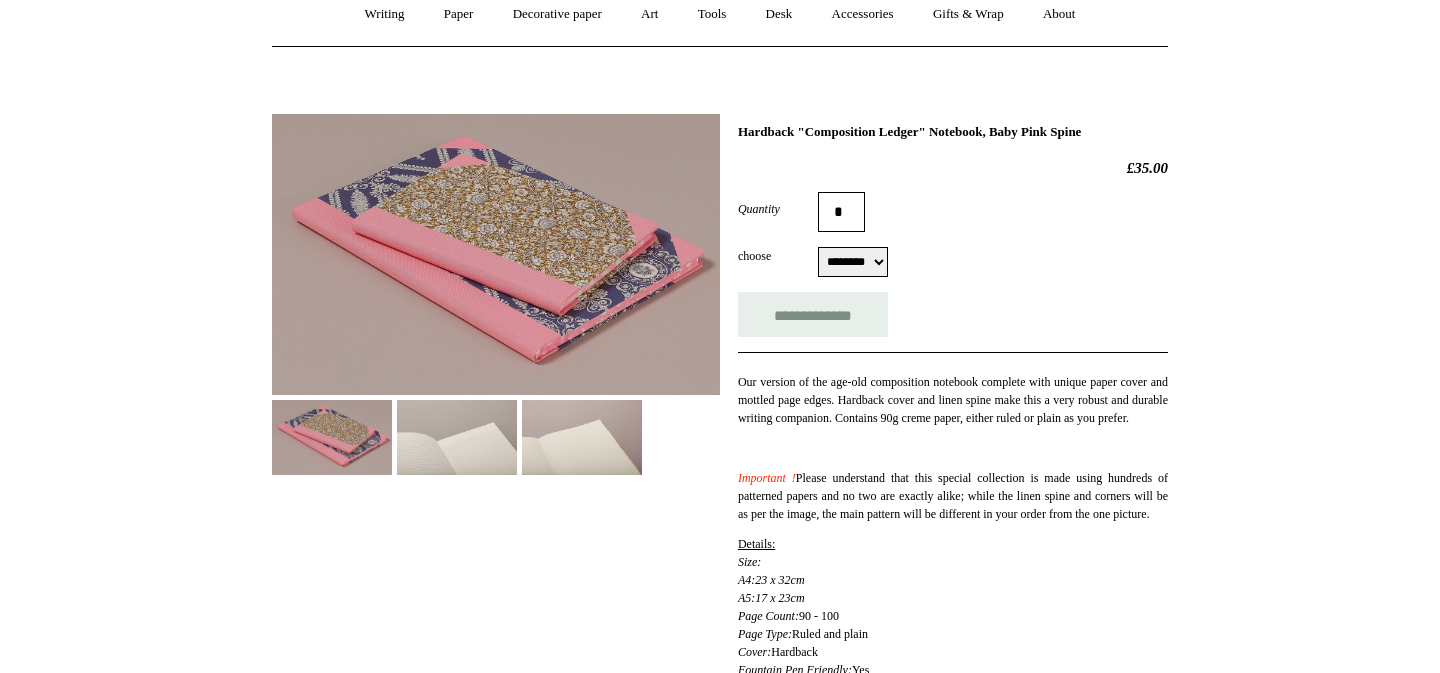 click at bounding box center (496, 254) 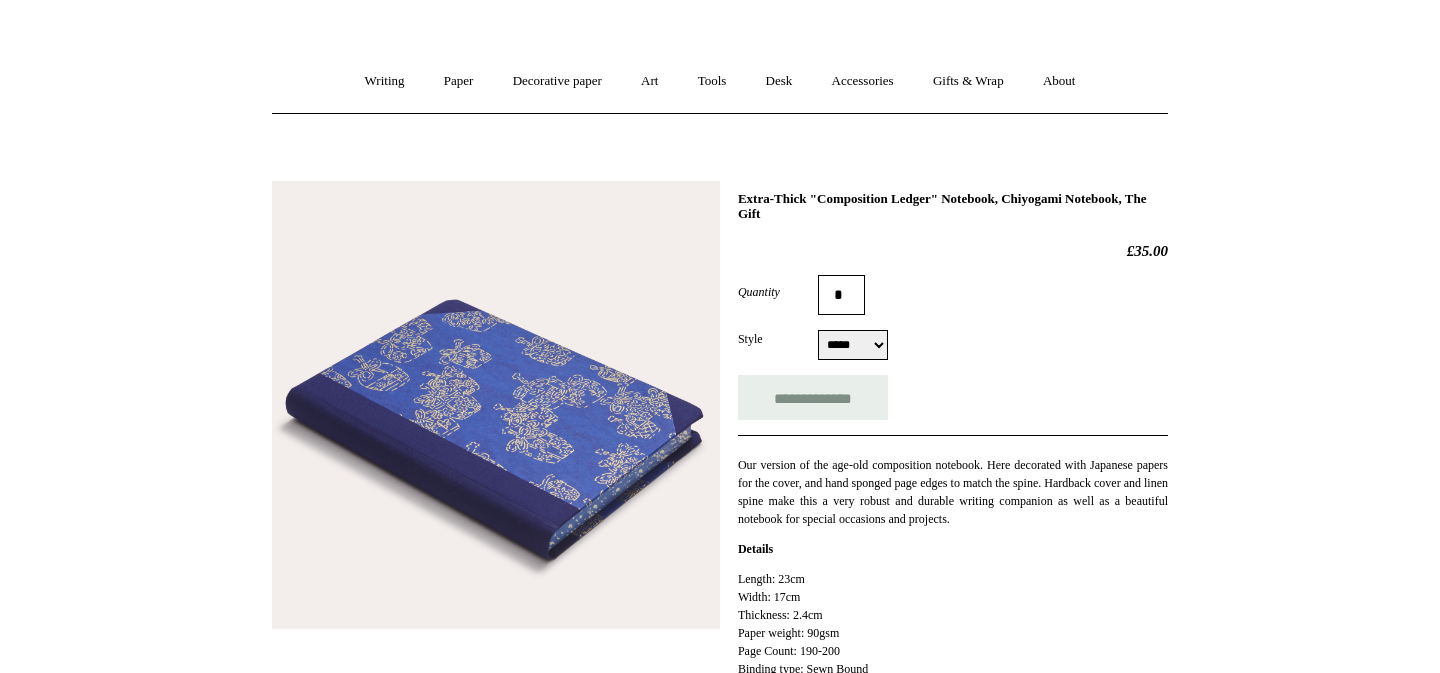 scroll, scrollTop: 129, scrollLeft: 0, axis: vertical 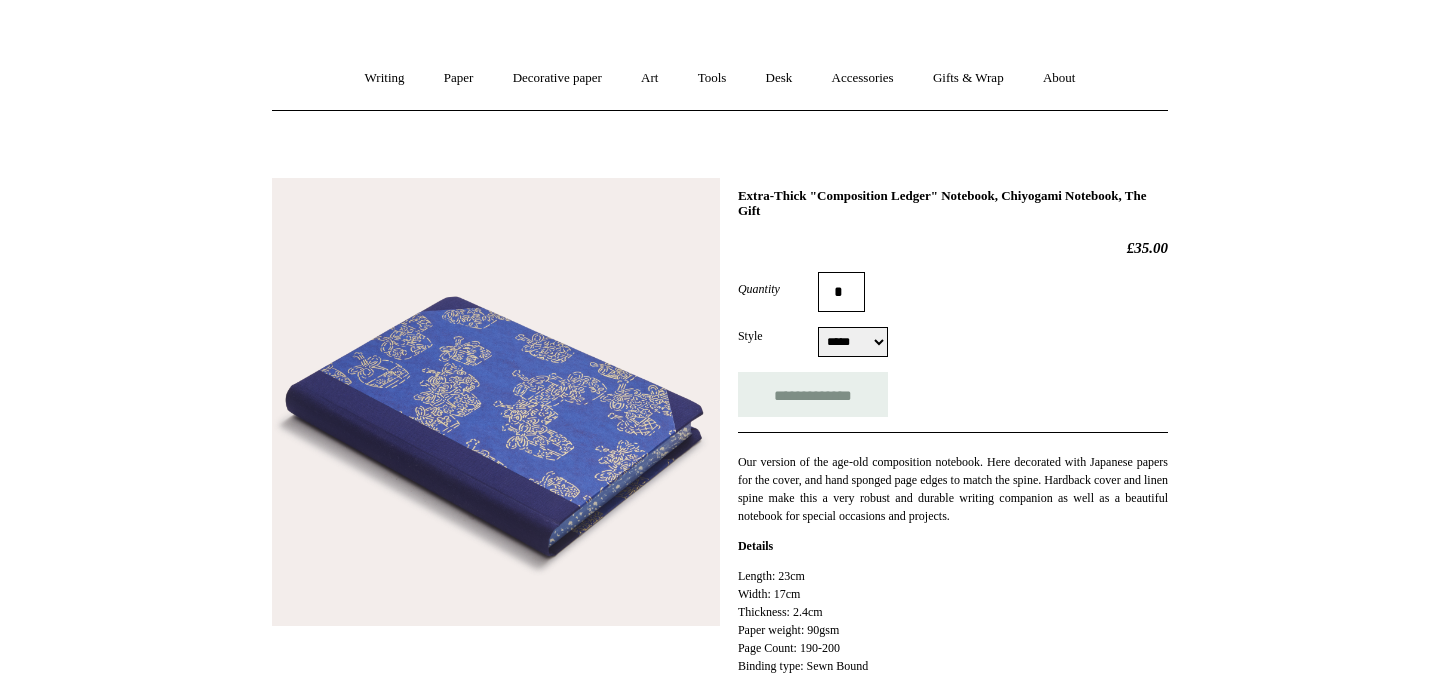 click at bounding box center (496, 402) 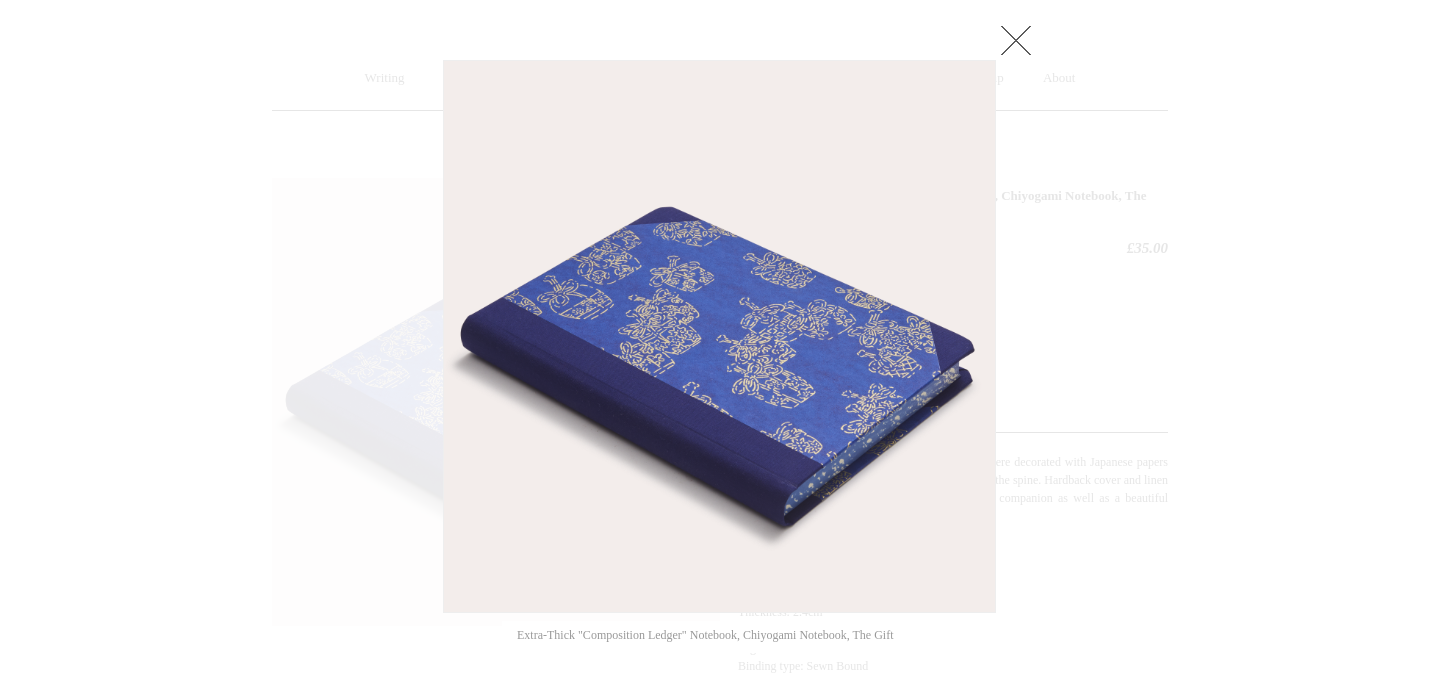 click at bounding box center (1016, 40) 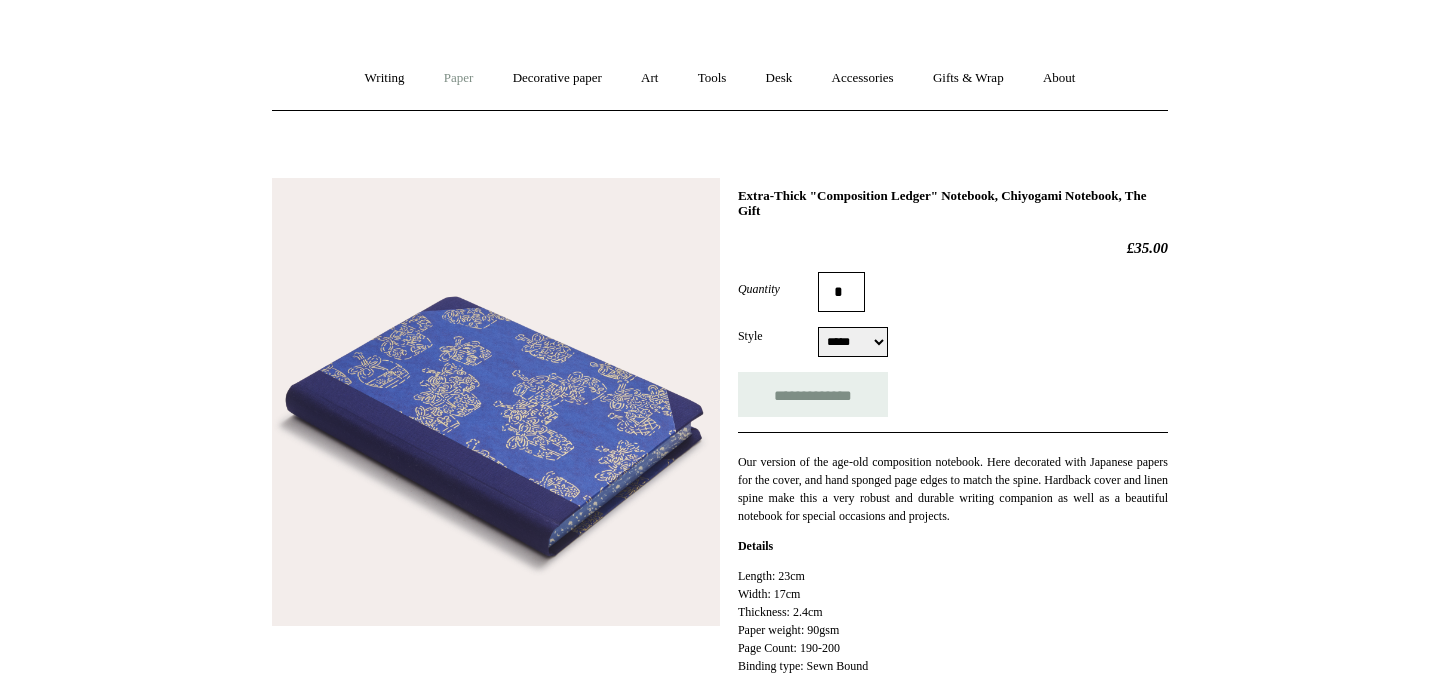 click on "Paper +" at bounding box center (459, 78) 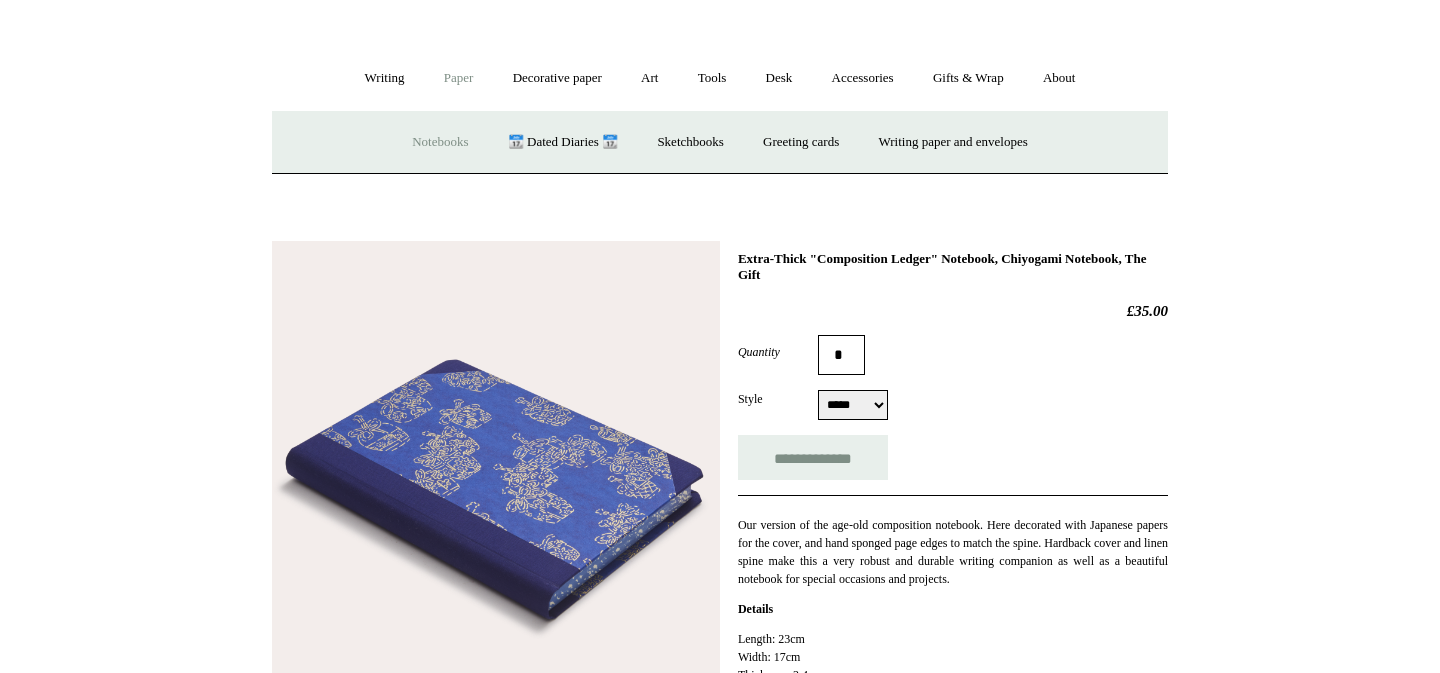 click on "Notebooks +" at bounding box center [440, 142] 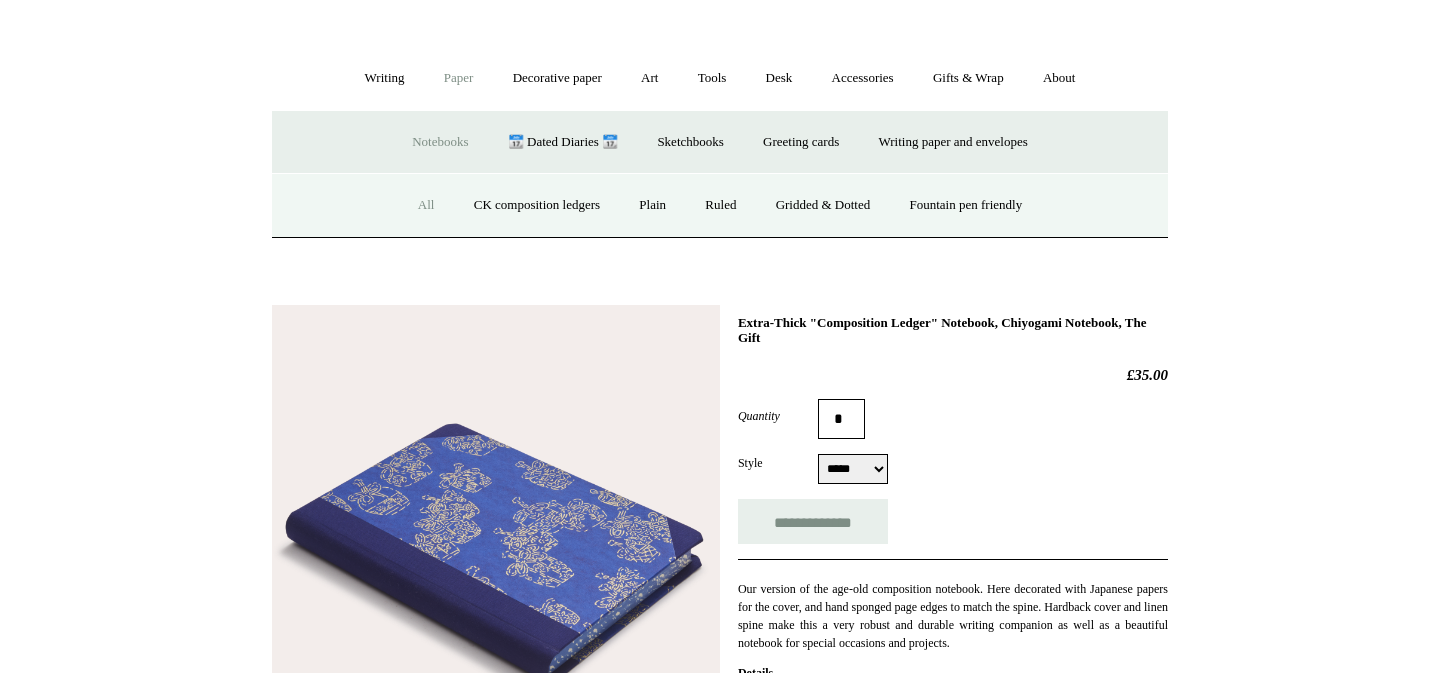 click on "All" at bounding box center [426, 205] 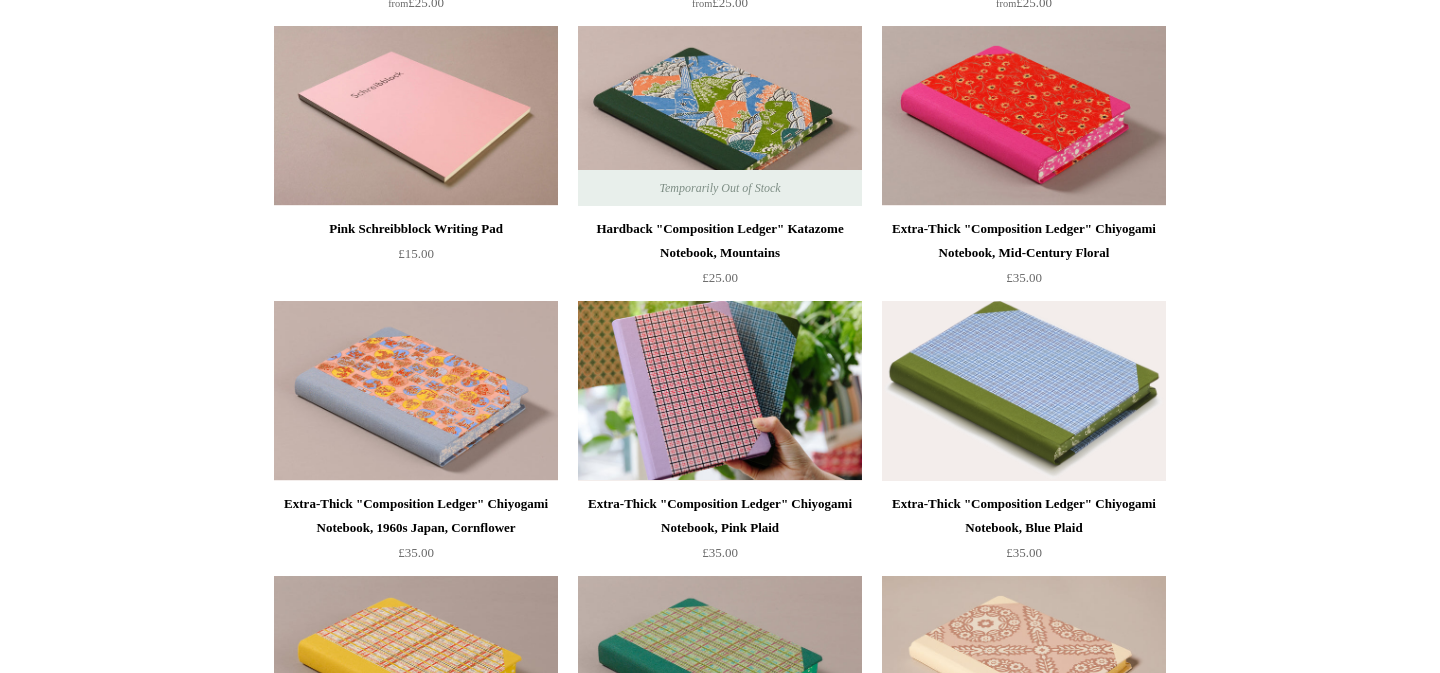 scroll, scrollTop: 1608, scrollLeft: 0, axis: vertical 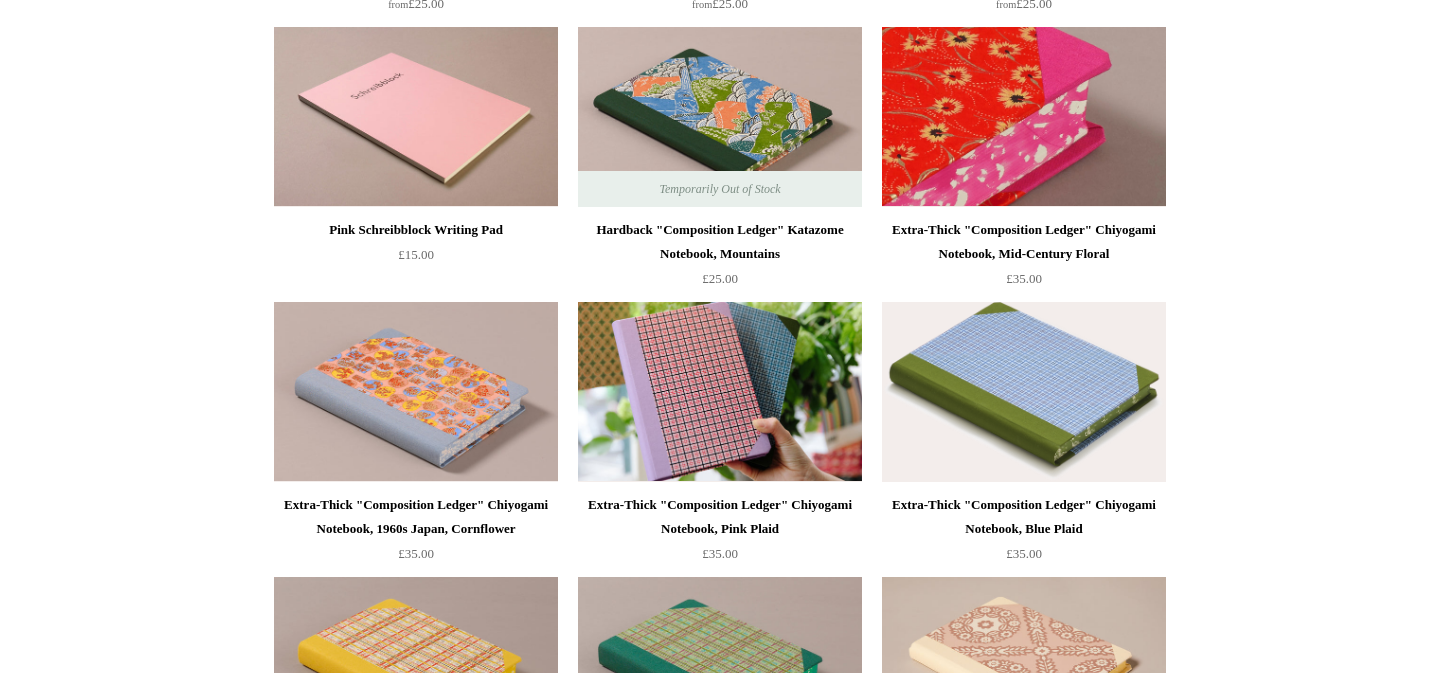 click at bounding box center (1024, 117) 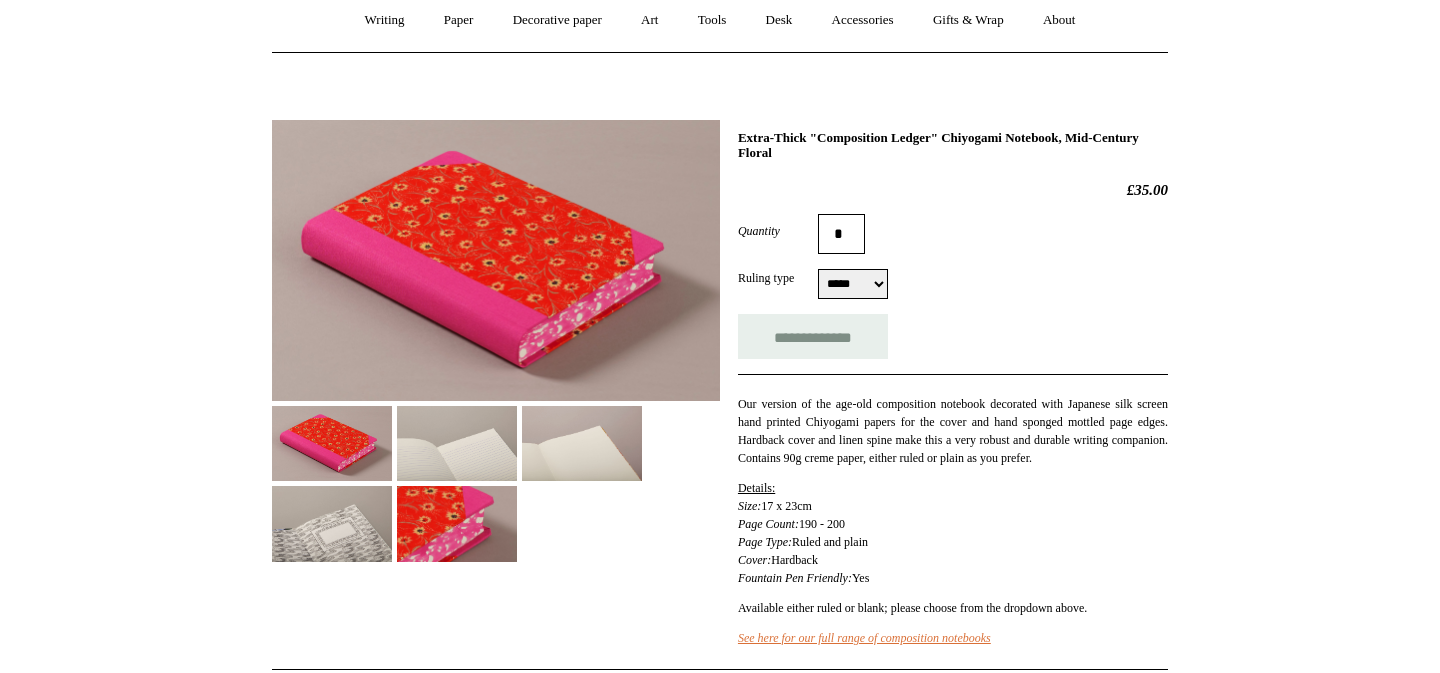 scroll, scrollTop: 184, scrollLeft: 0, axis: vertical 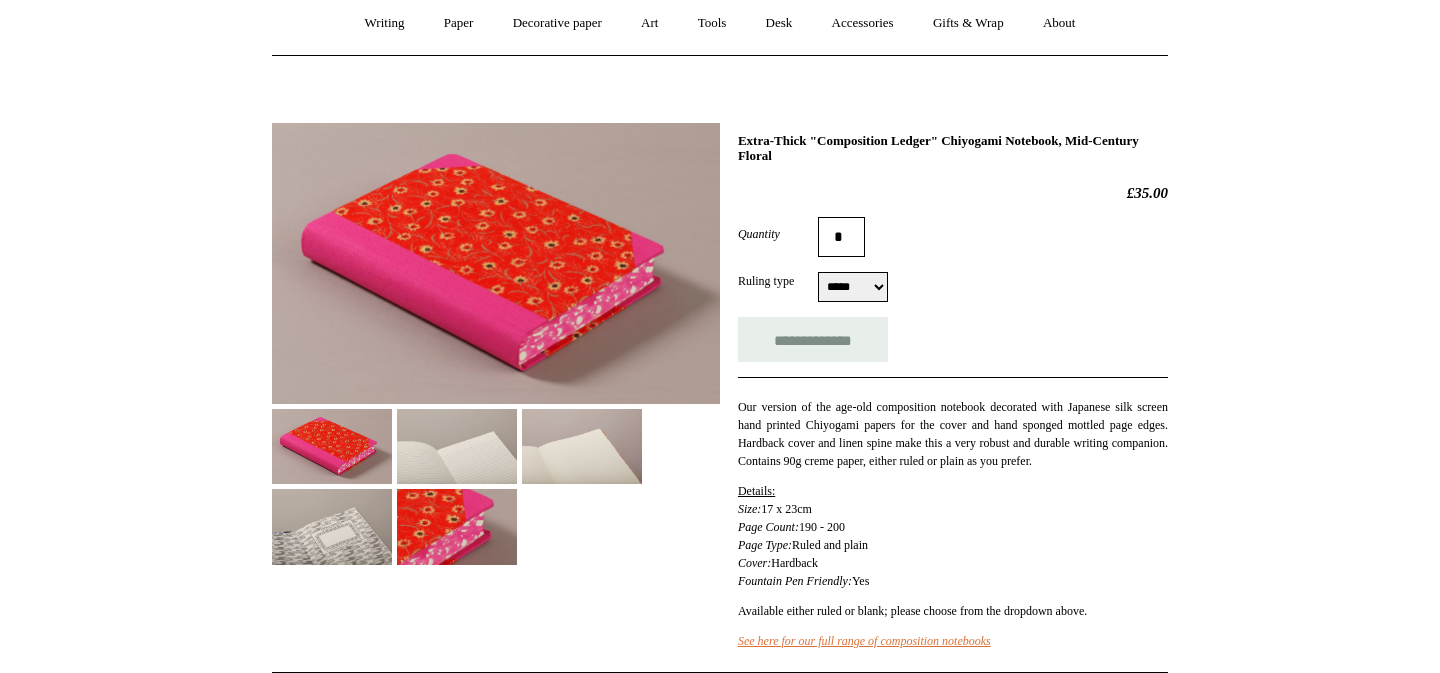 click at bounding box center [457, 526] 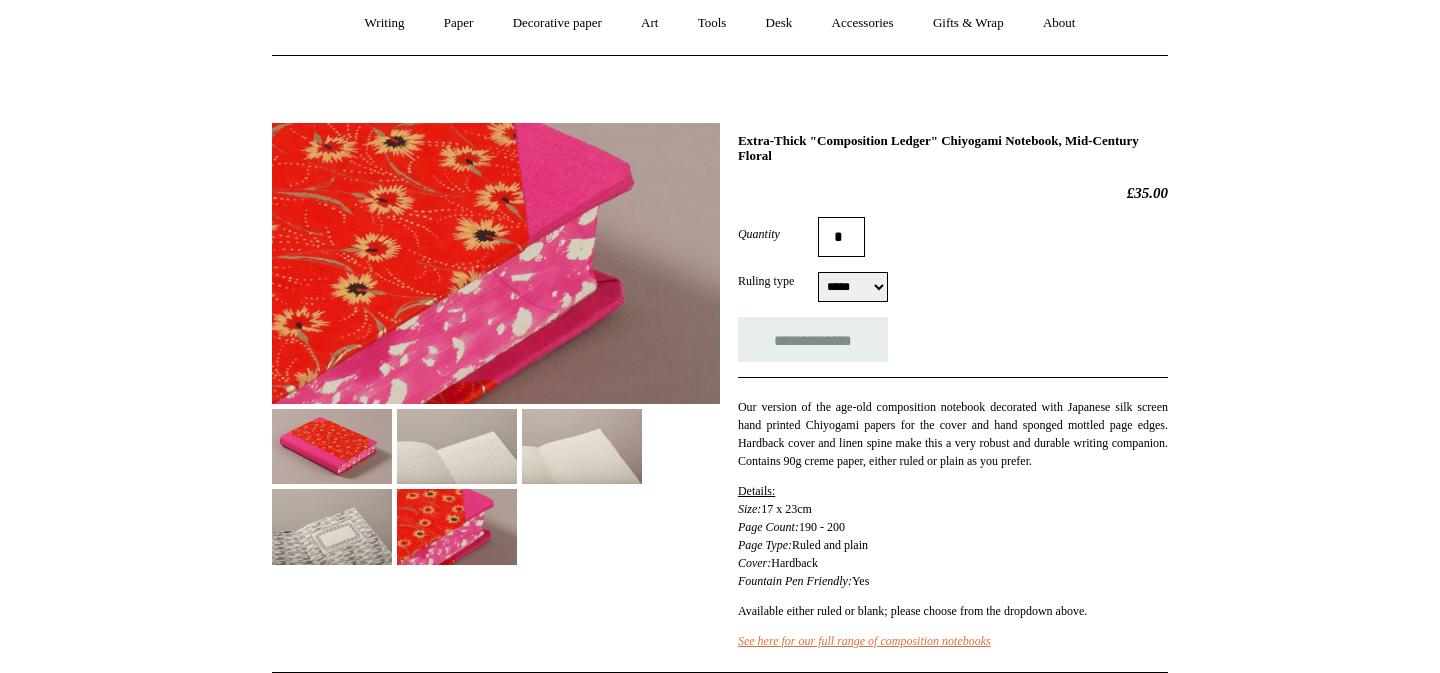 click at bounding box center (582, 446) 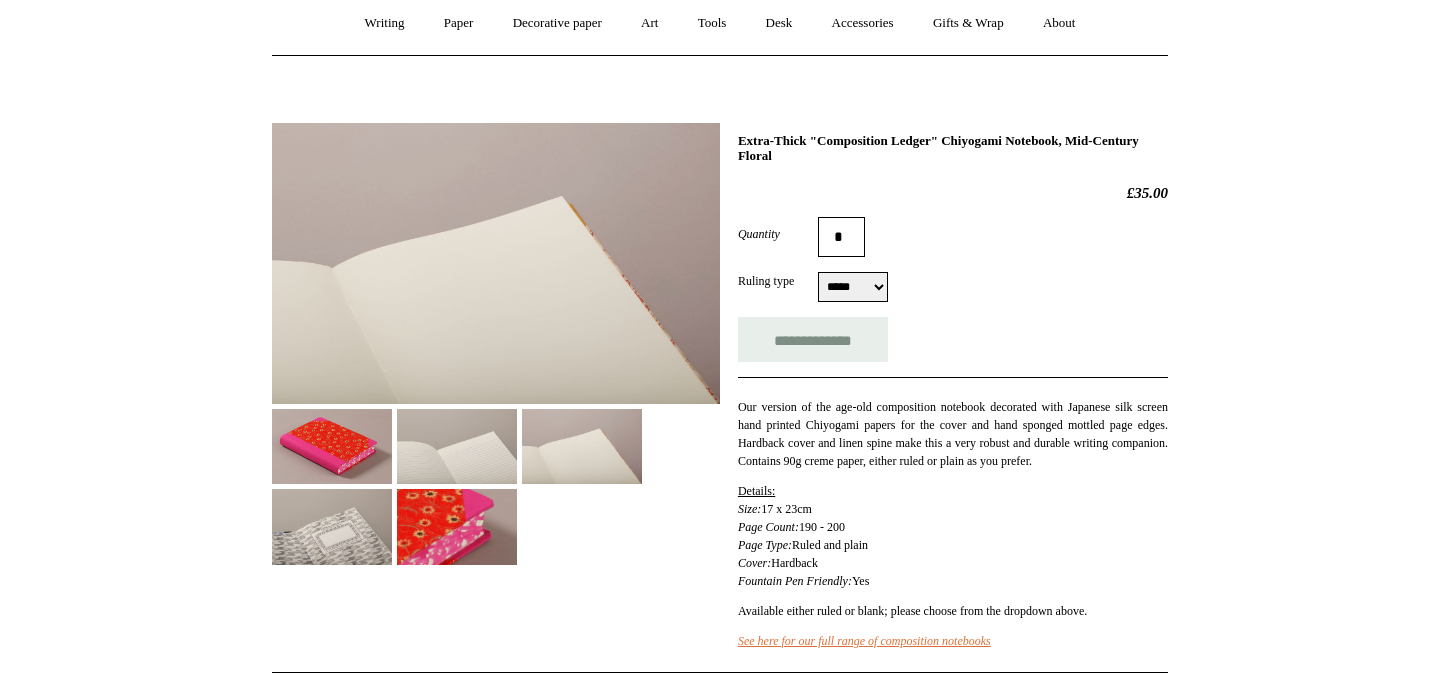 click at bounding box center [332, 526] 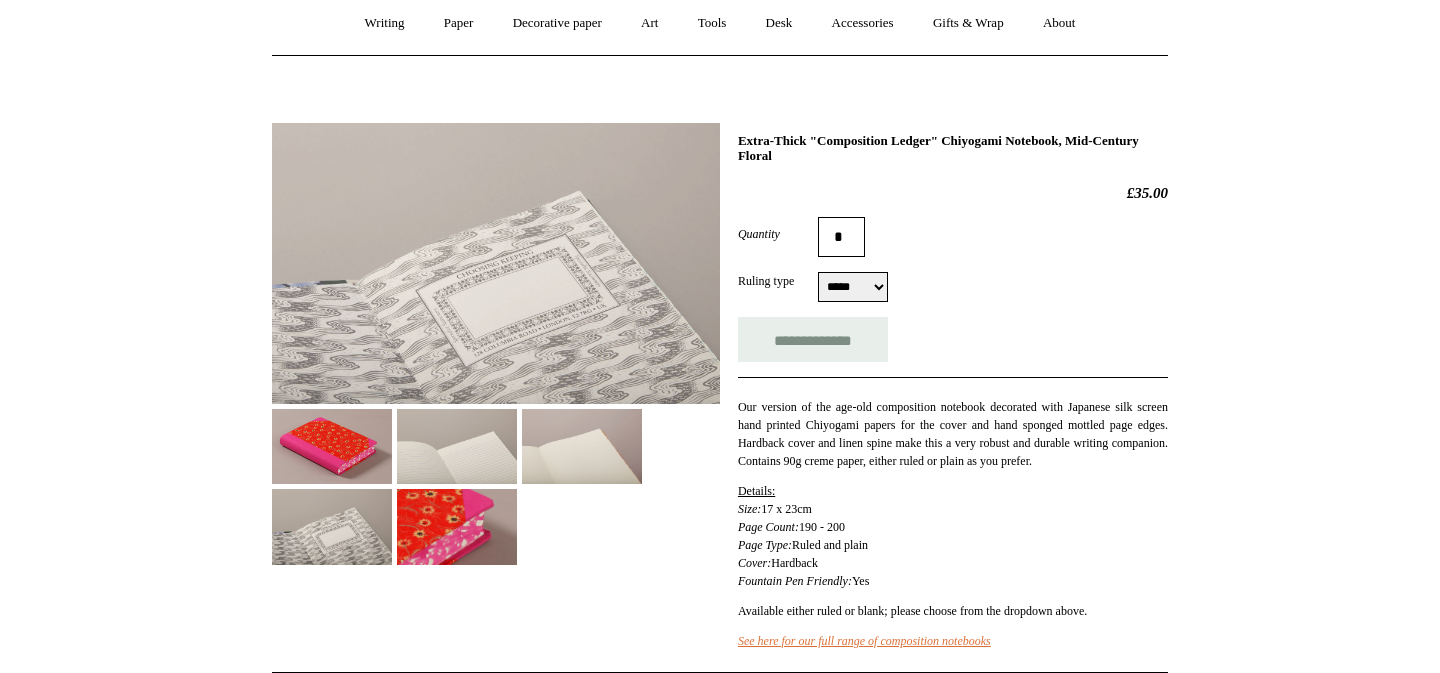 click at bounding box center [332, 446] 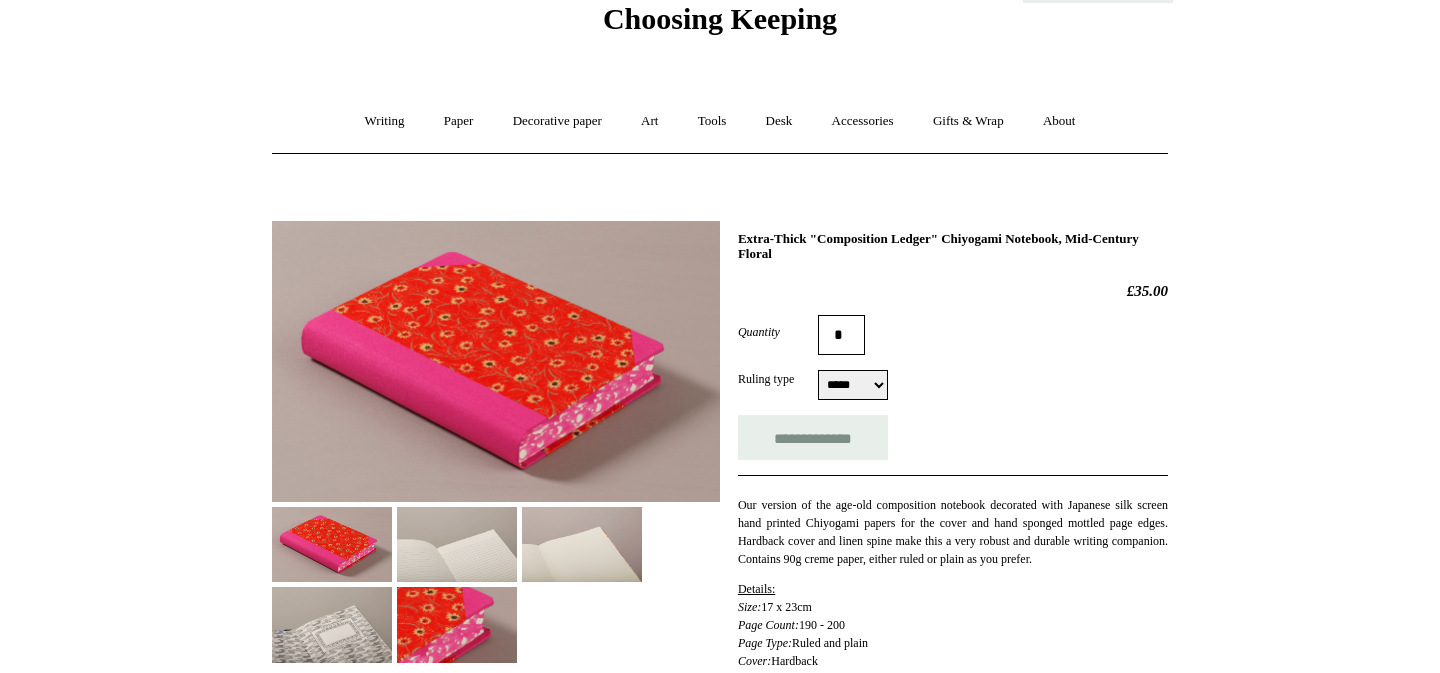 scroll, scrollTop: 0, scrollLeft: 0, axis: both 